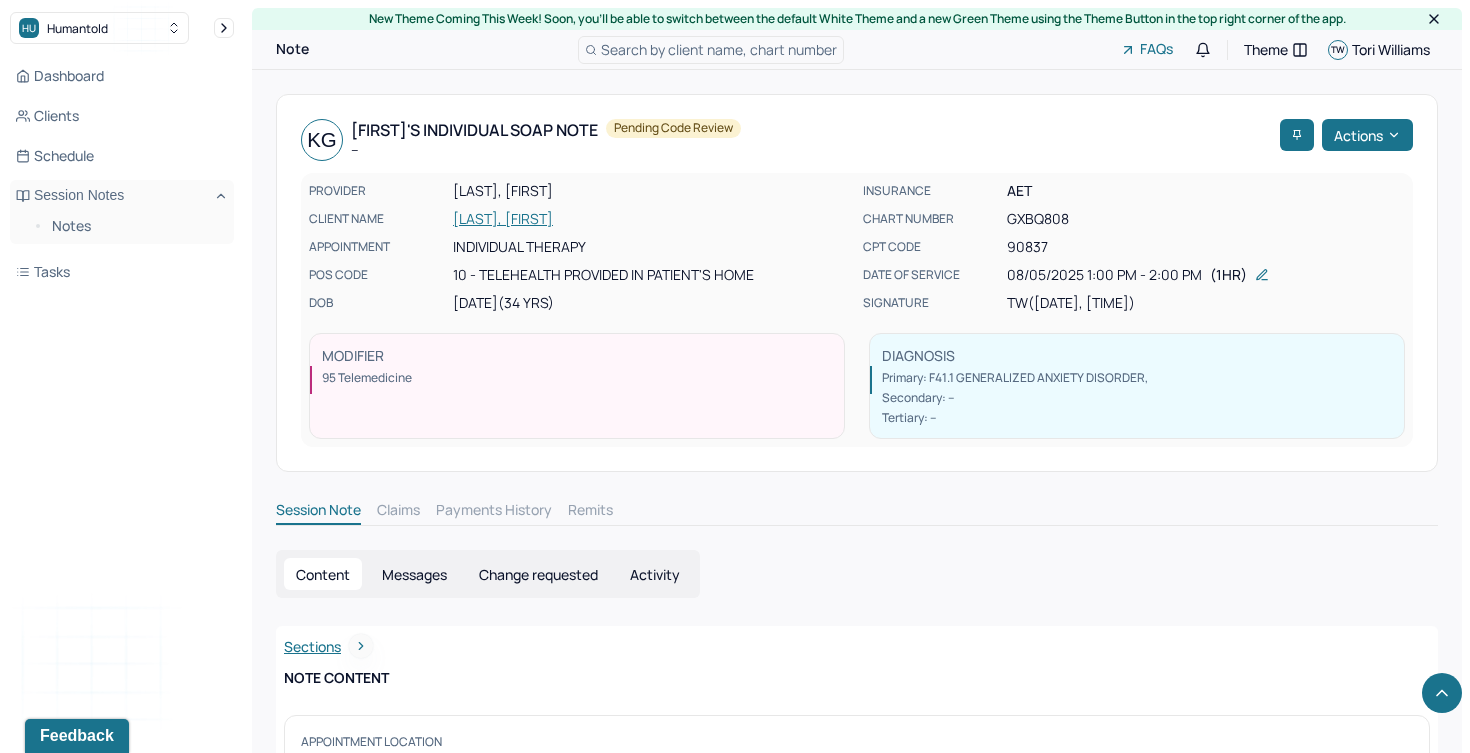scroll, scrollTop: 1662, scrollLeft: 0, axis: vertical 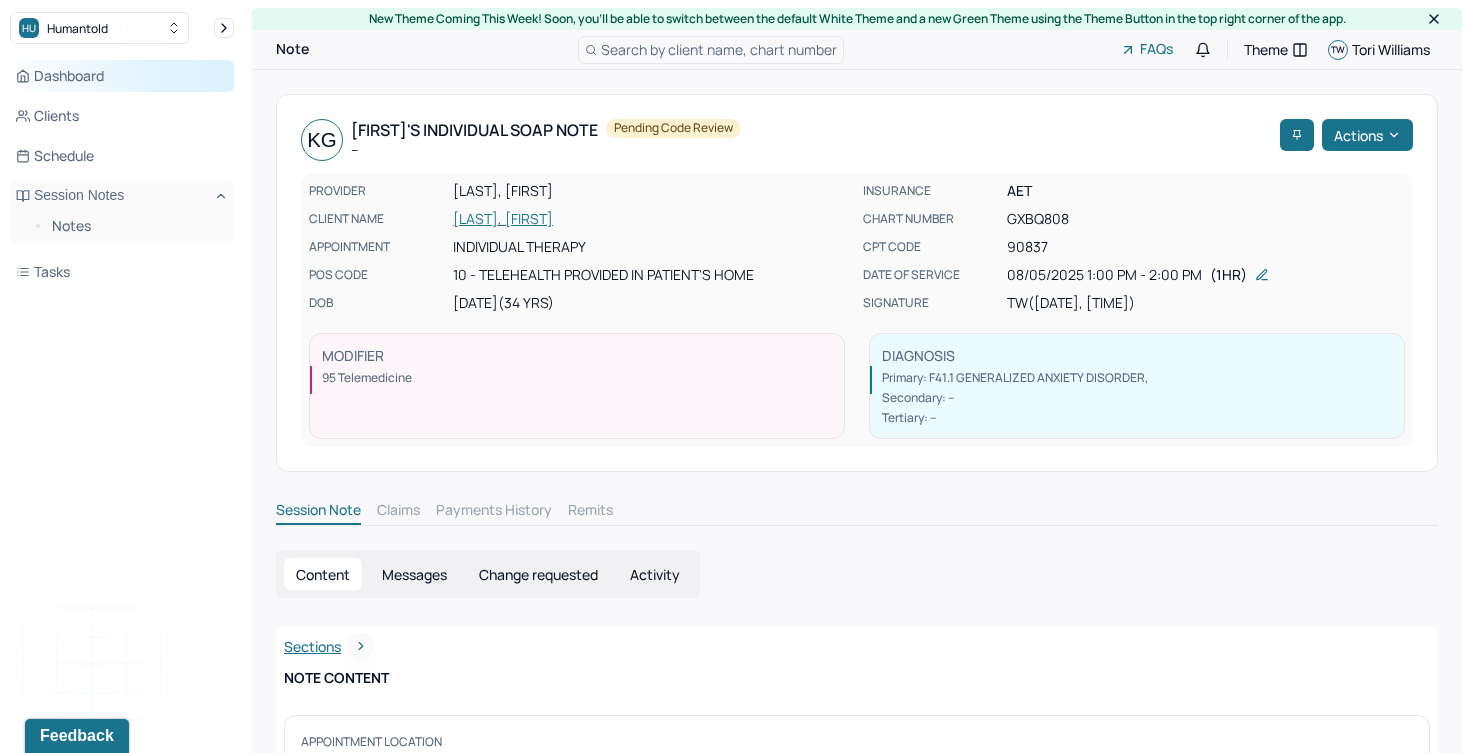 click on "Dashboard" at bounding box center (122, 76) 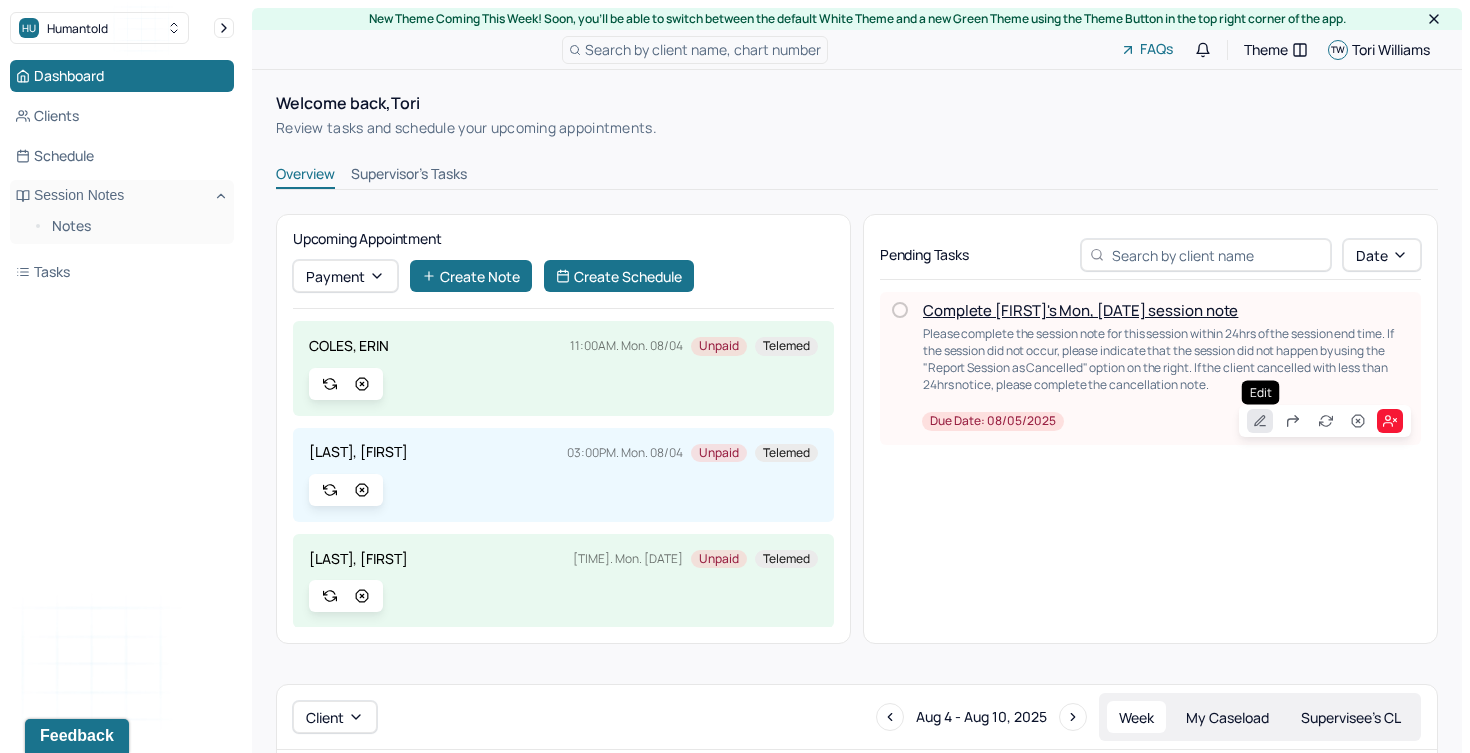 click 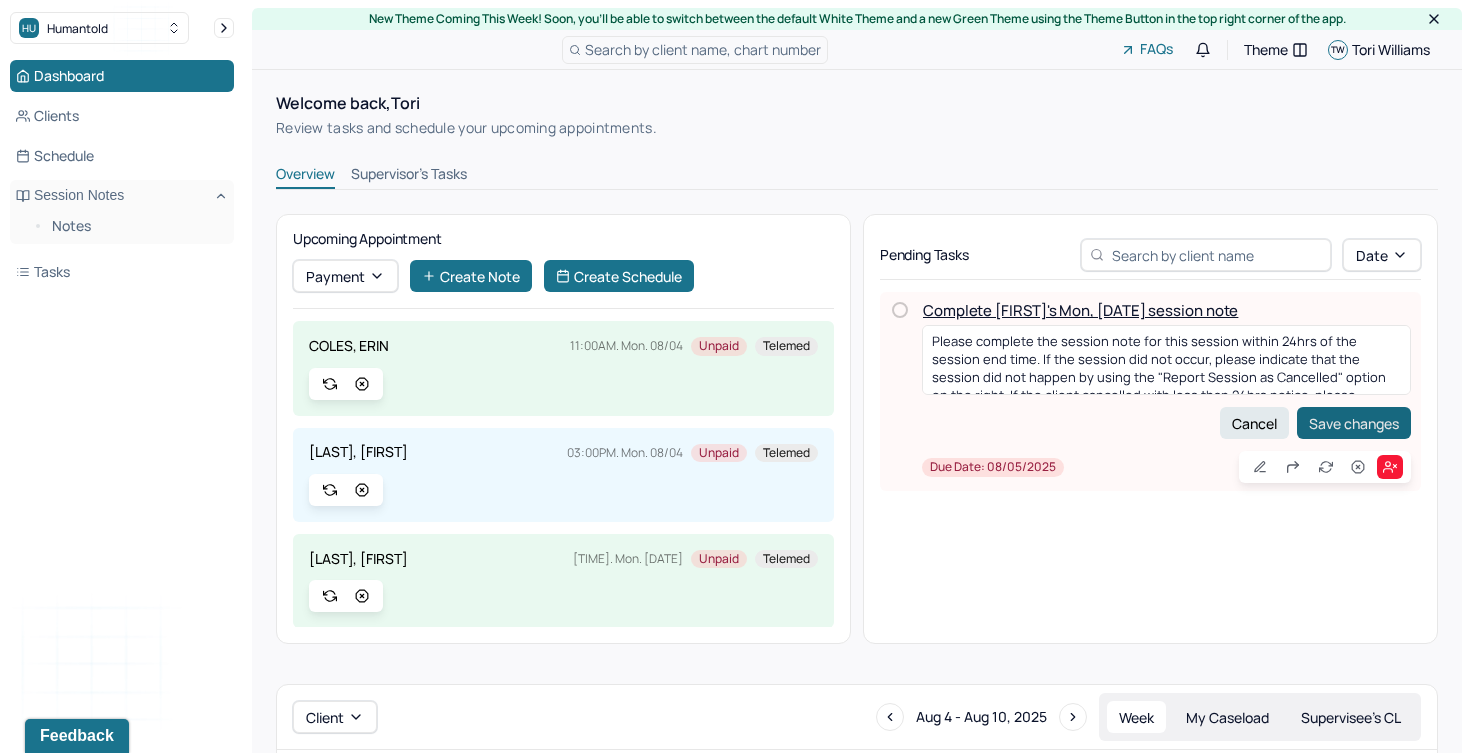 click on "Save changes" at bounding box center [1354, 423] 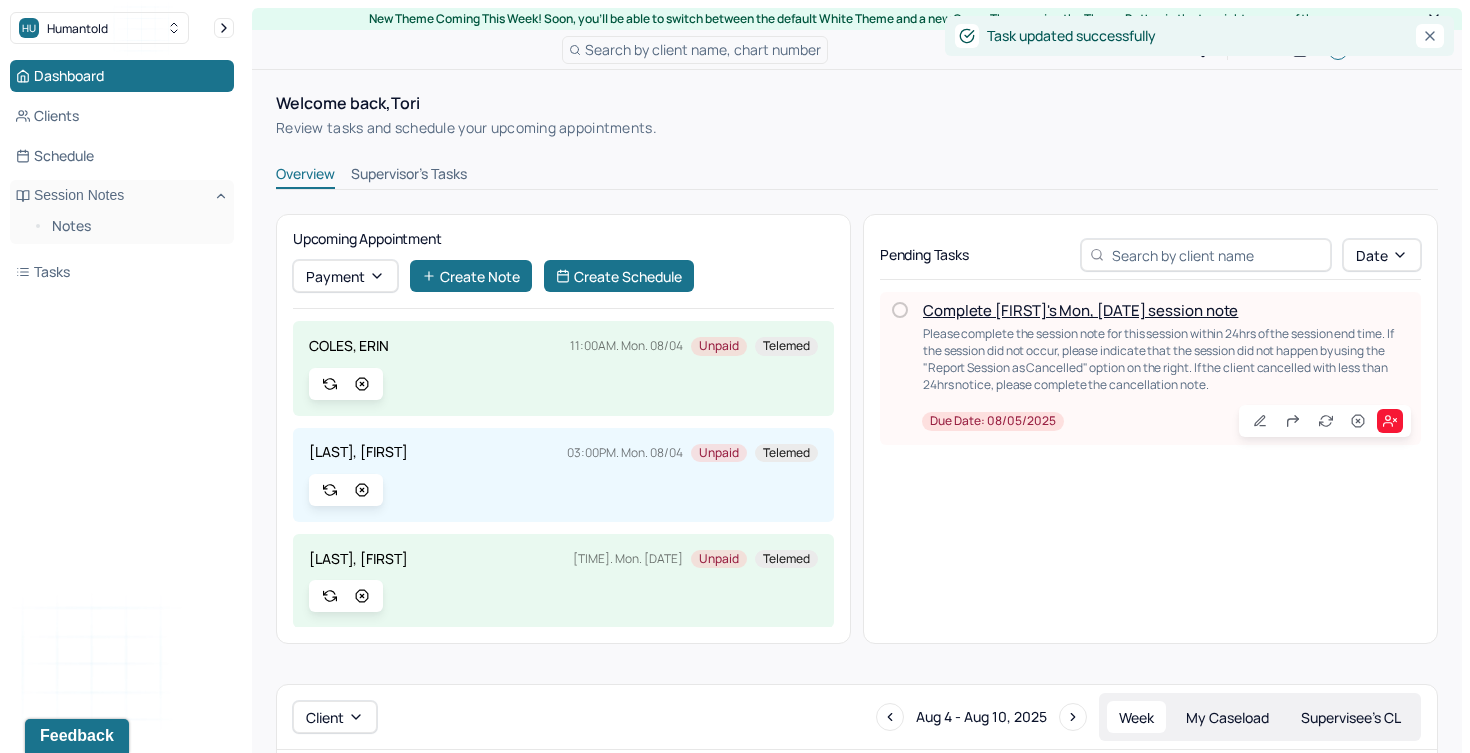 click on "Complete Joie's Mon, 08/04 session note" at bounding box center [1080, 310] 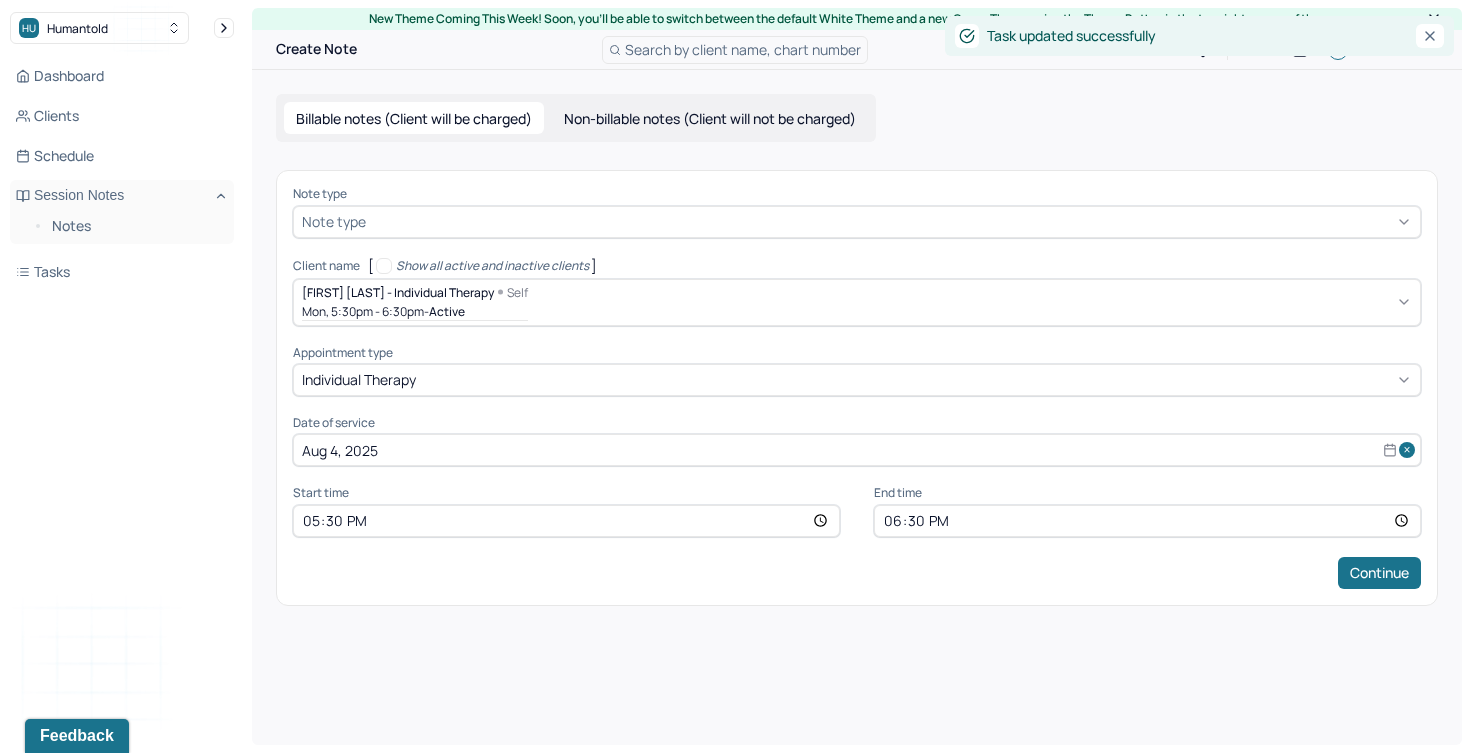 select on "7" 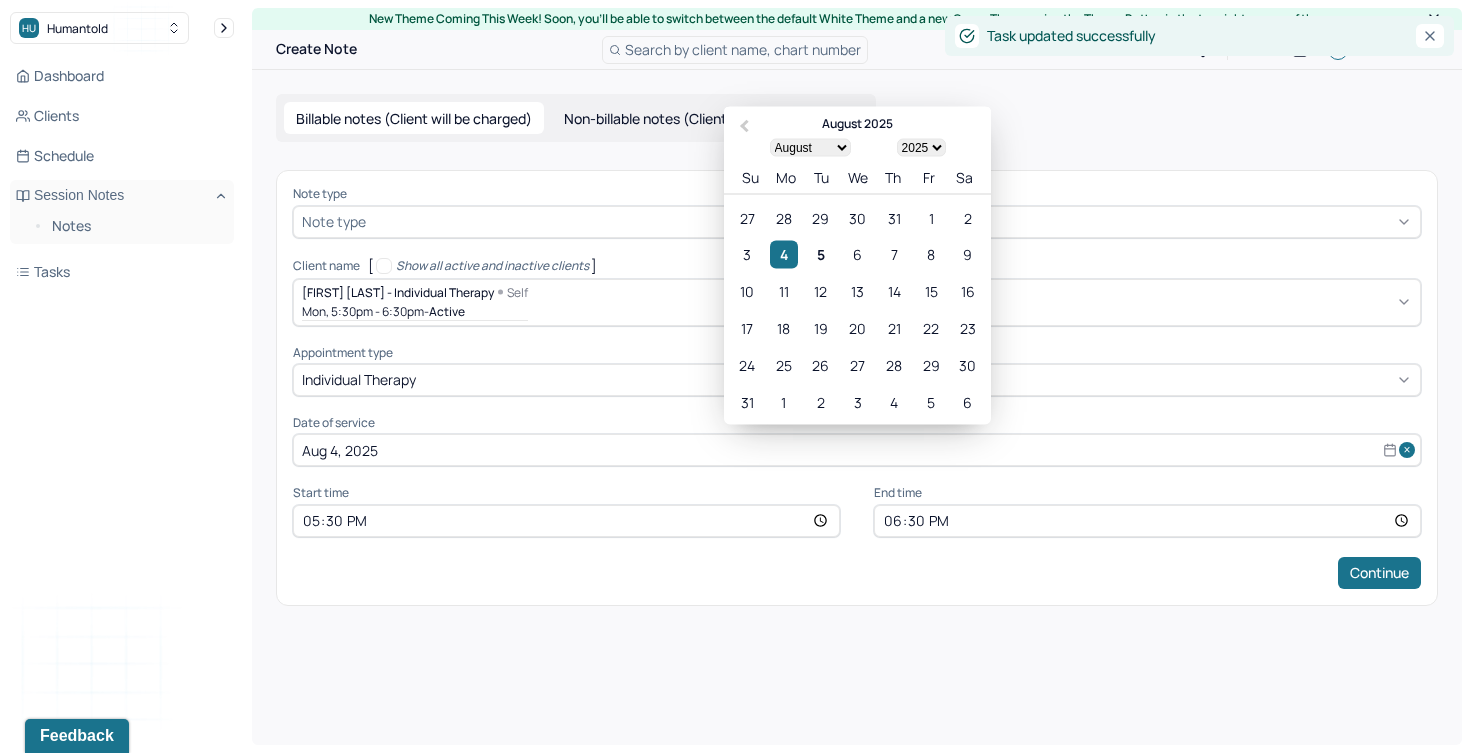 click on "Aug 4, 2025" at bounding box center [857, 450] 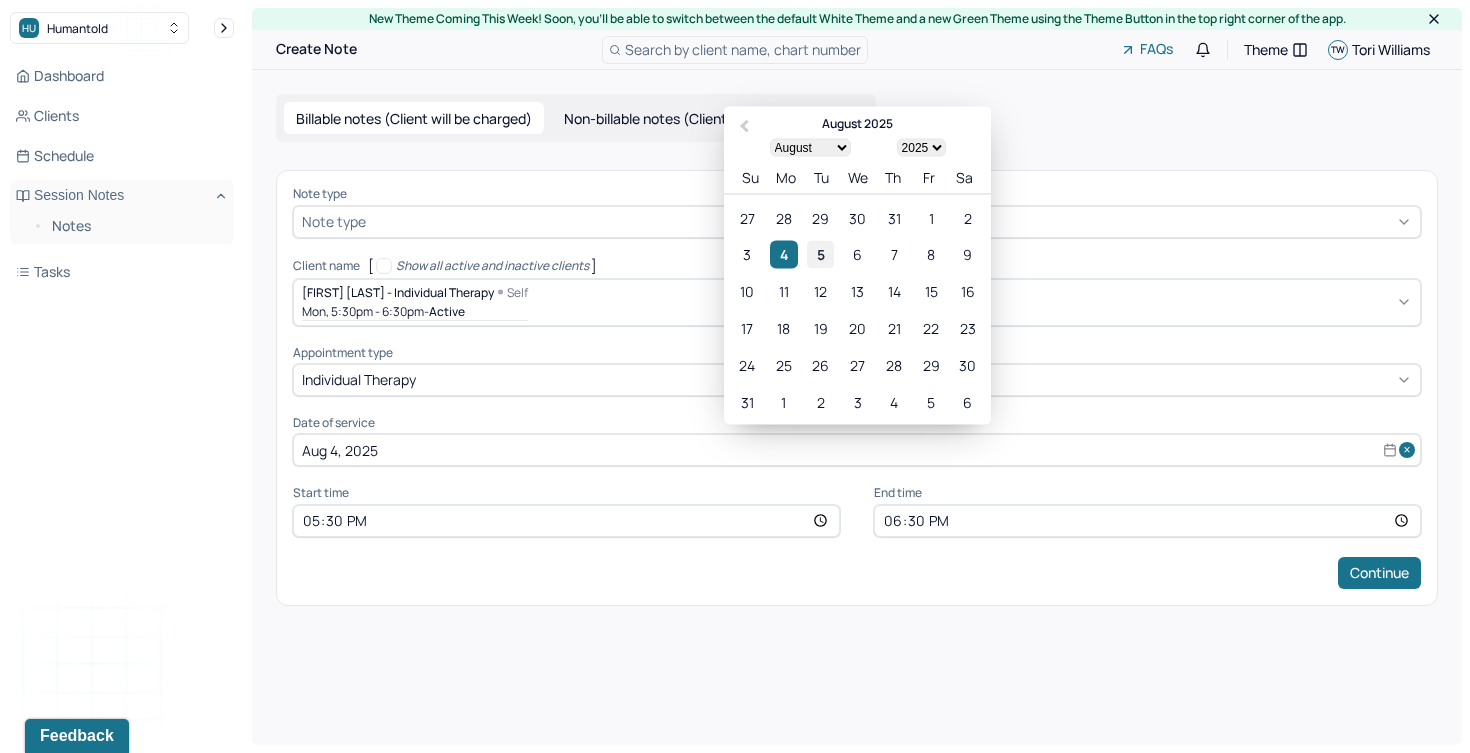 click on "5" at bounding box center [820, 254] 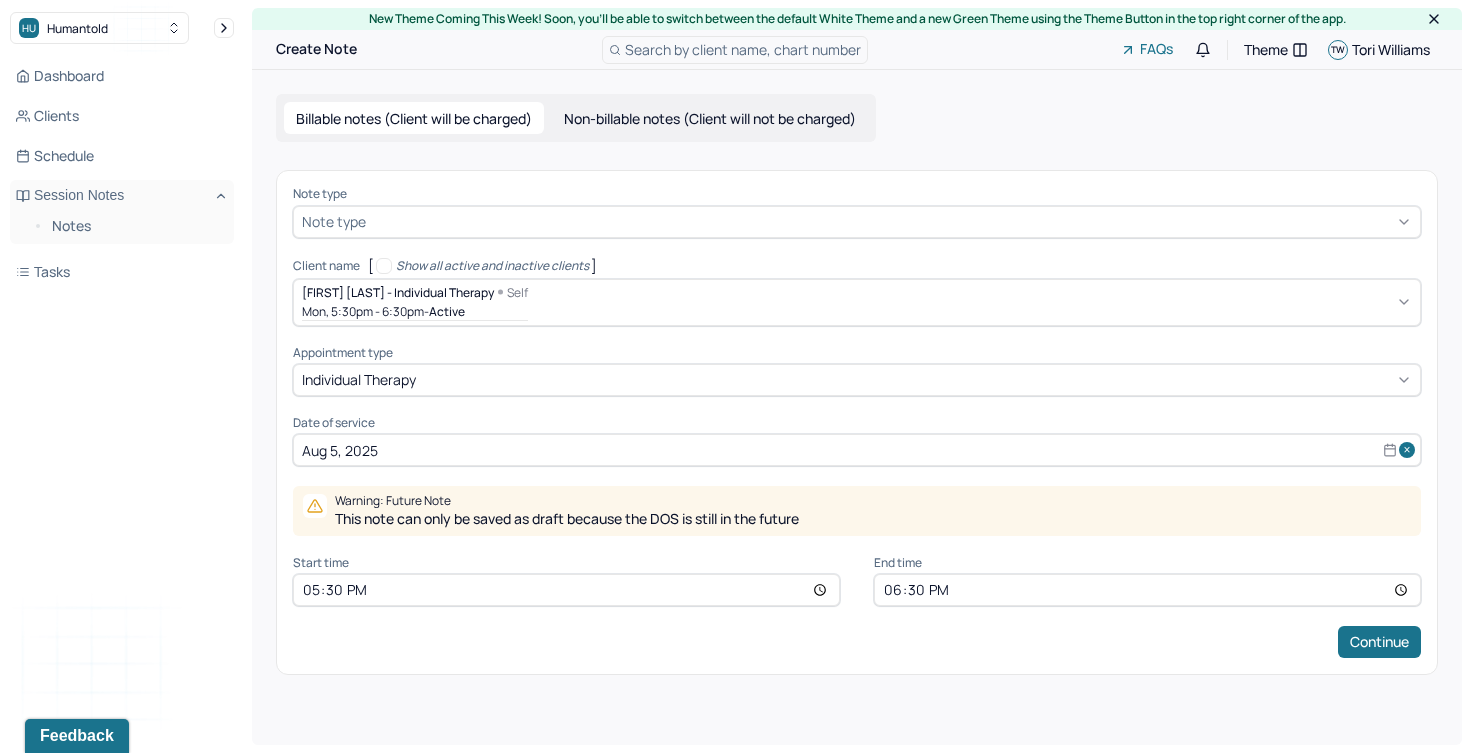 click on "17:30" at bounding box center [566, 590] 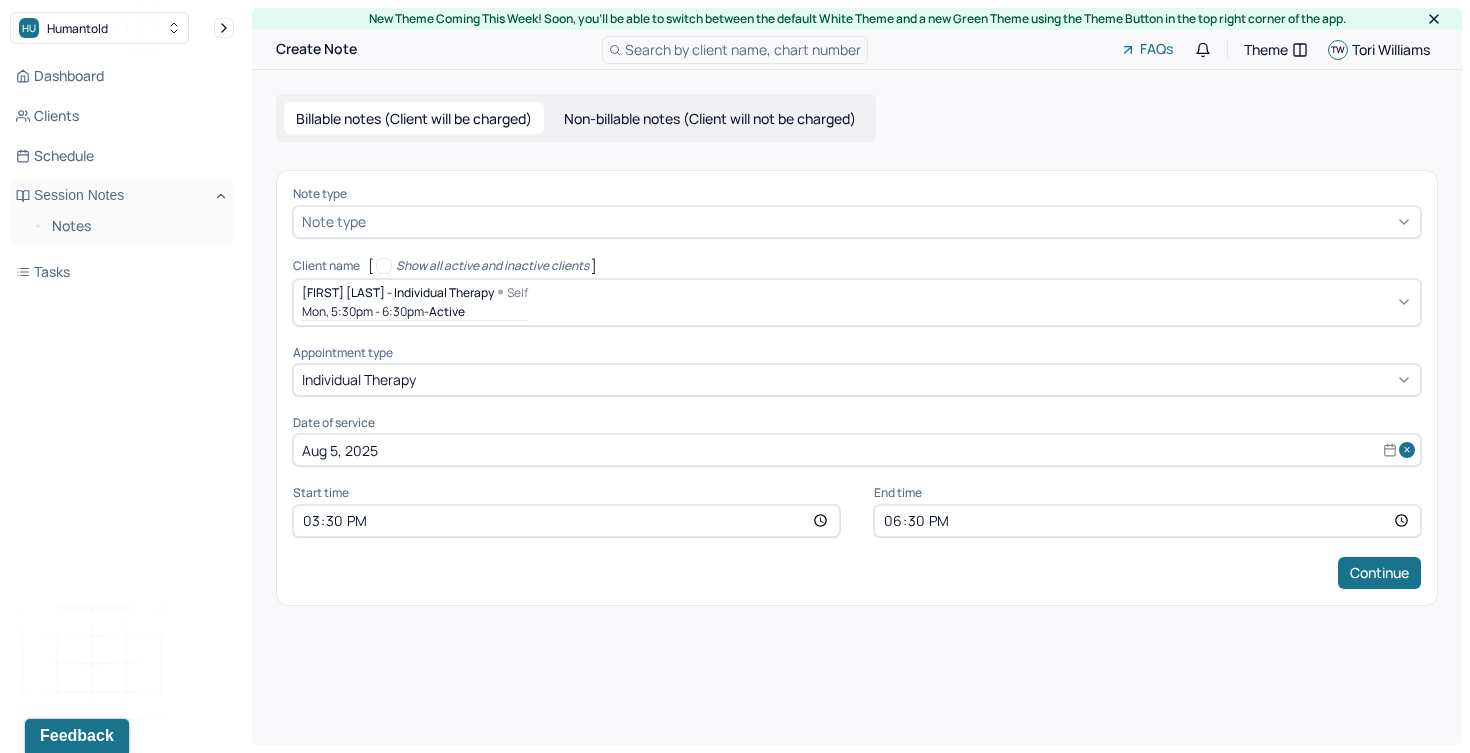 type on "15:00" 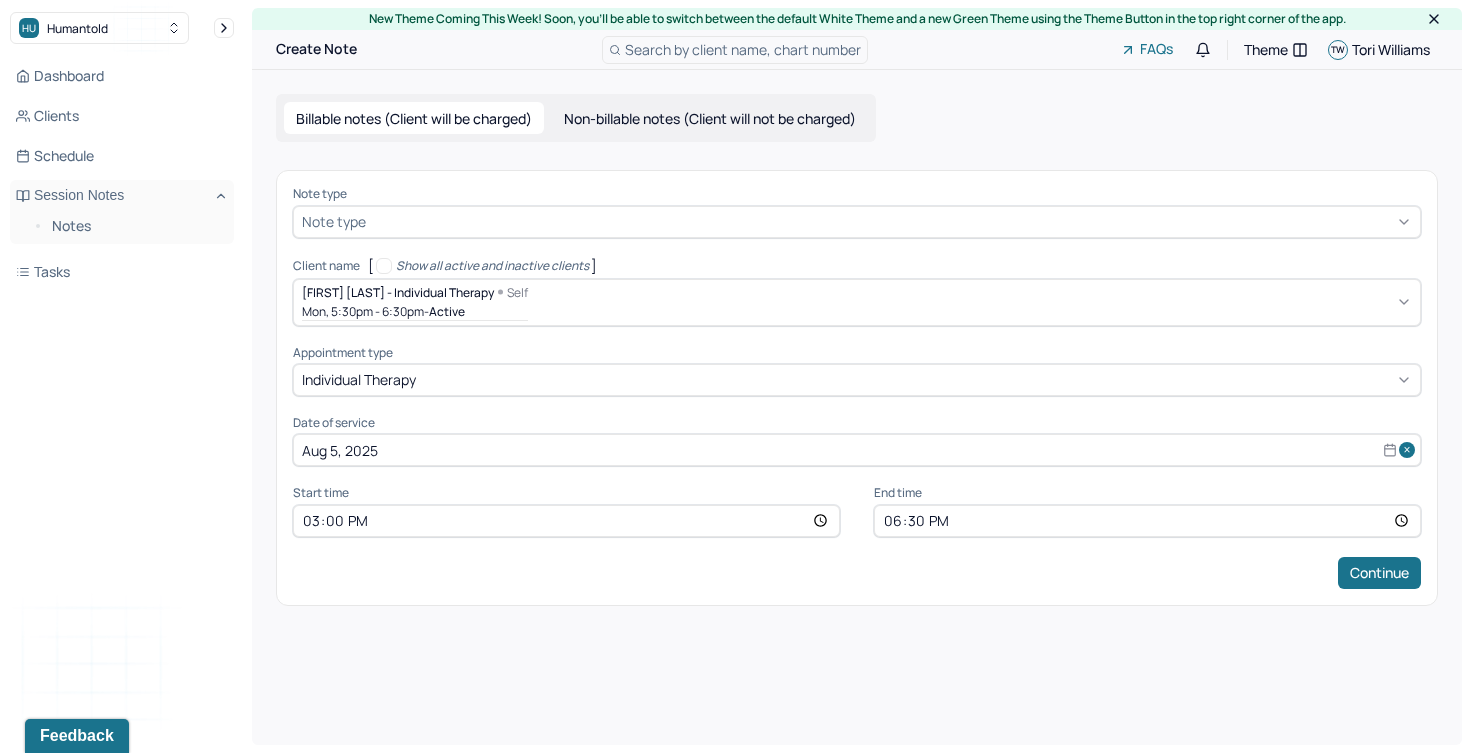 click on "18:30" at bounding box center [1147, 521] 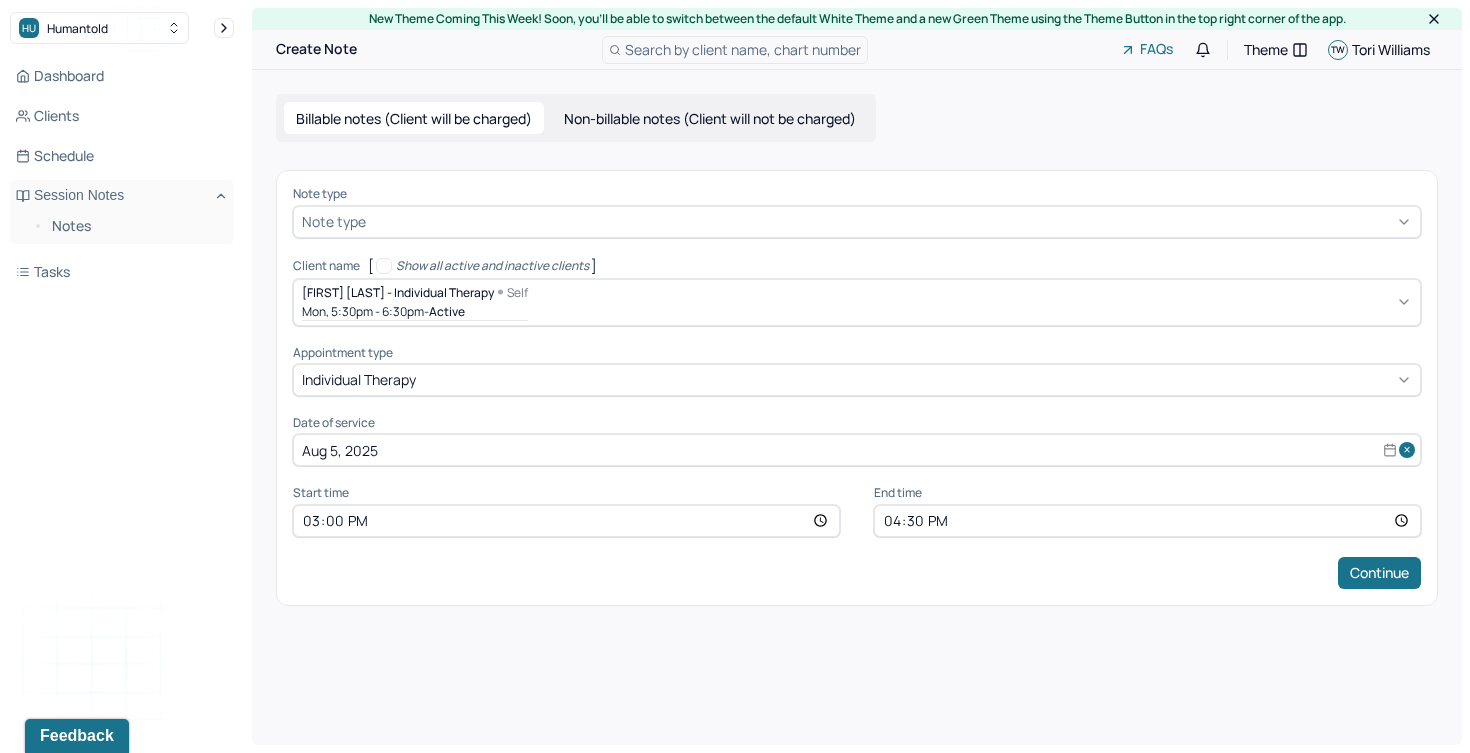 type on "16:00" 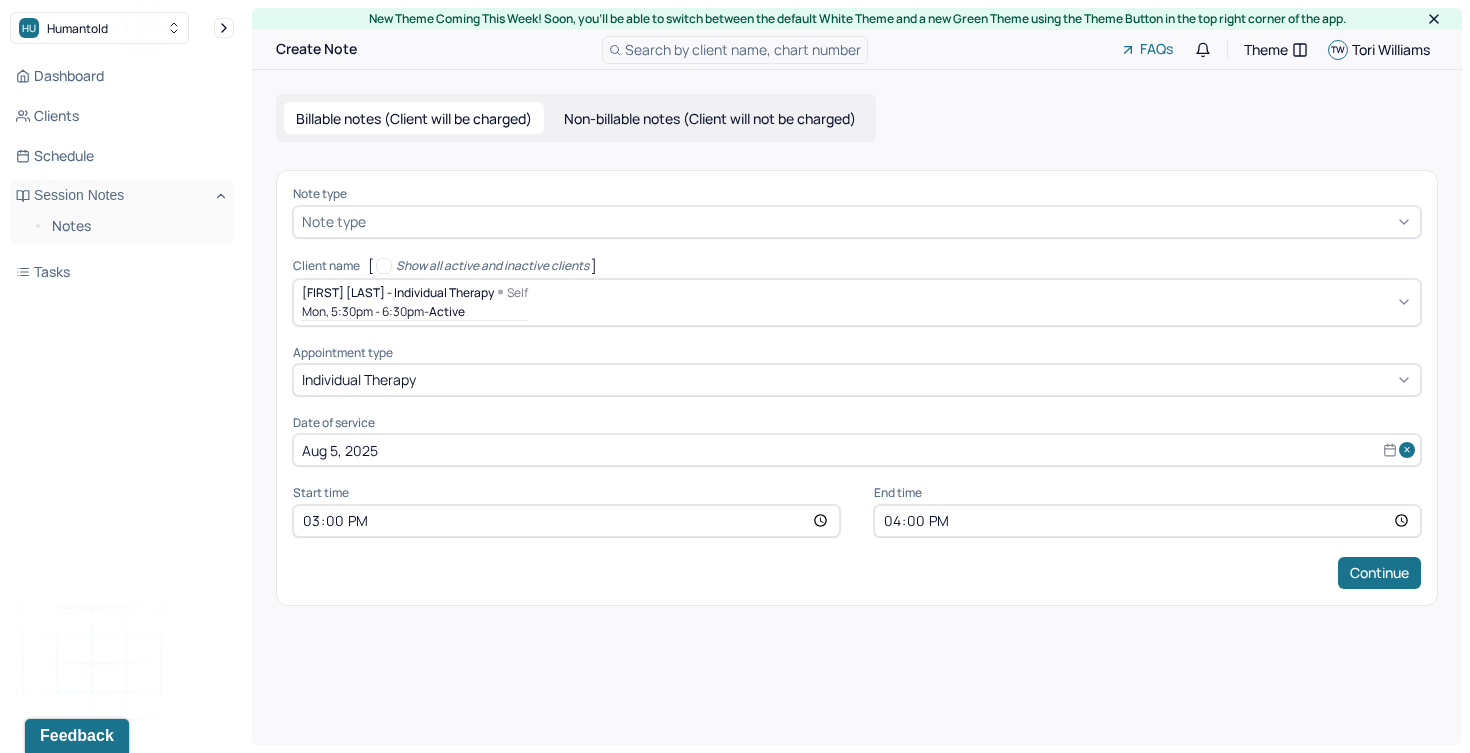 click at bounding box center [891, 221] 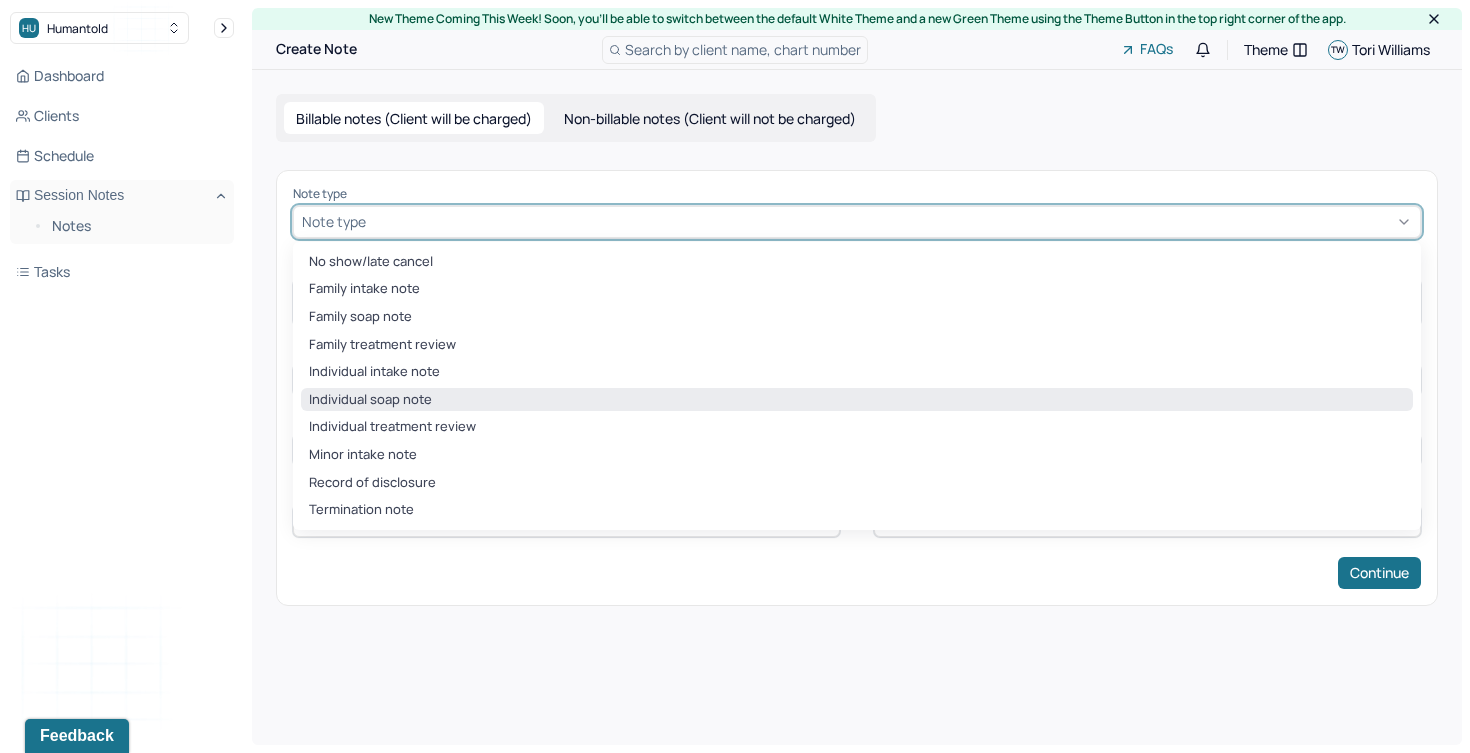 click on "Individual soap note" at bounding box center (857, 400) 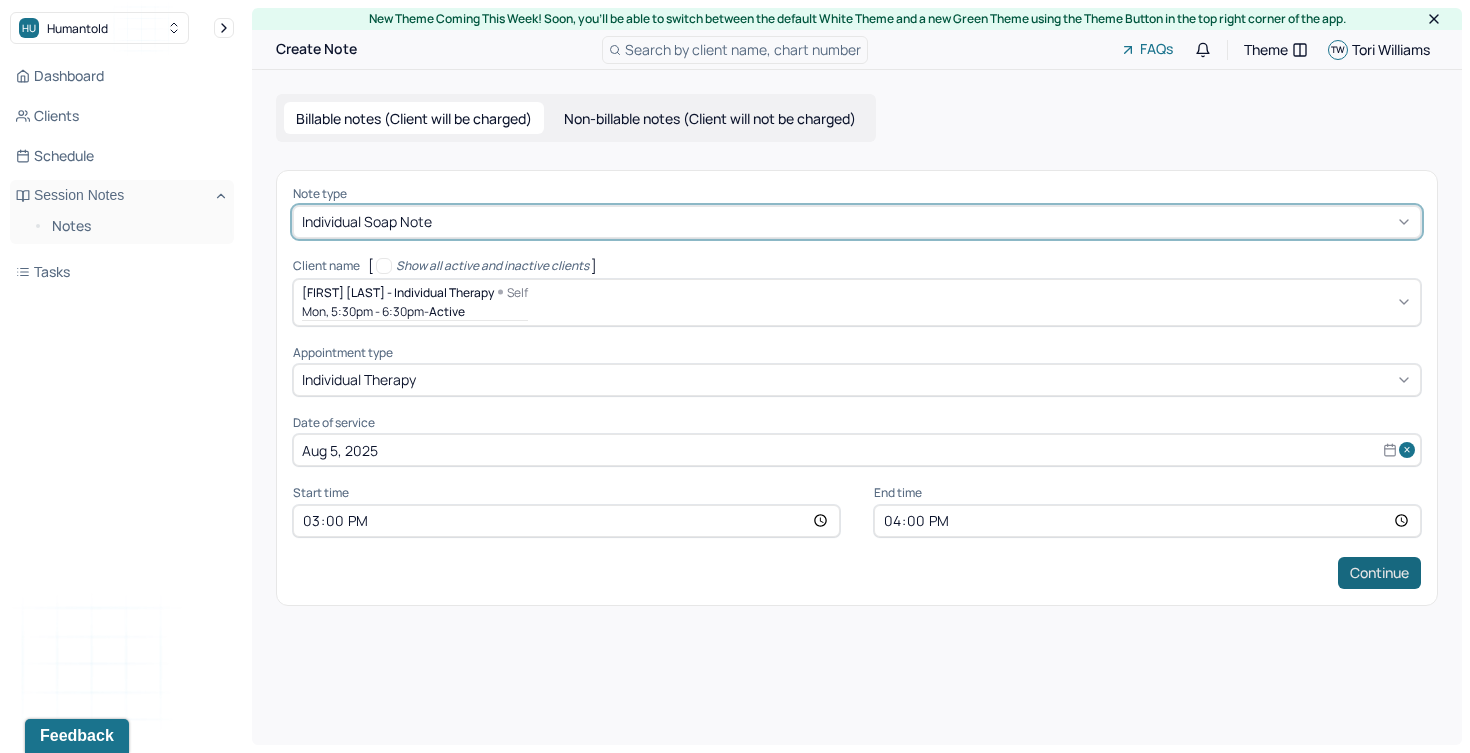 click on "Continue" at bounding box center [1379, 573] 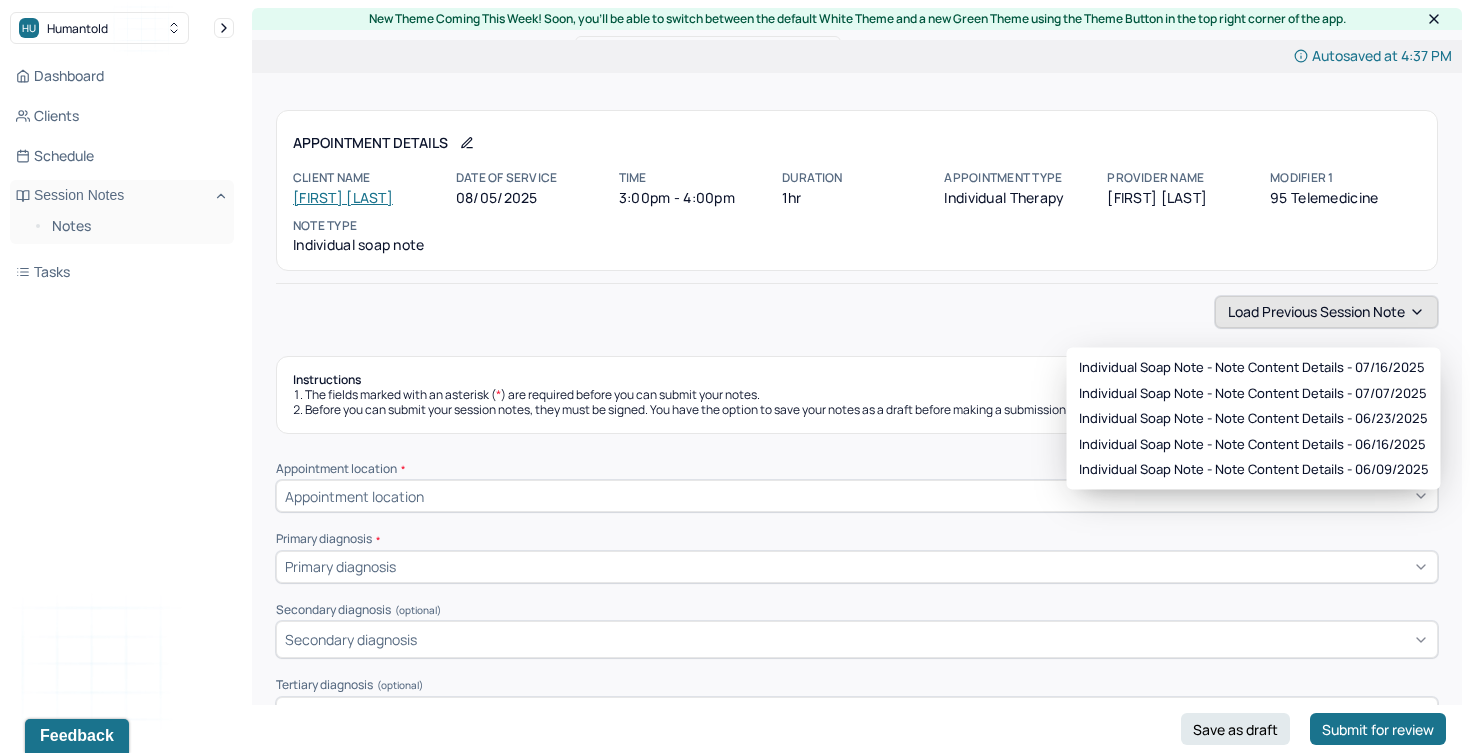 click on "Load previous session note" at bounding box center (1326, 312) 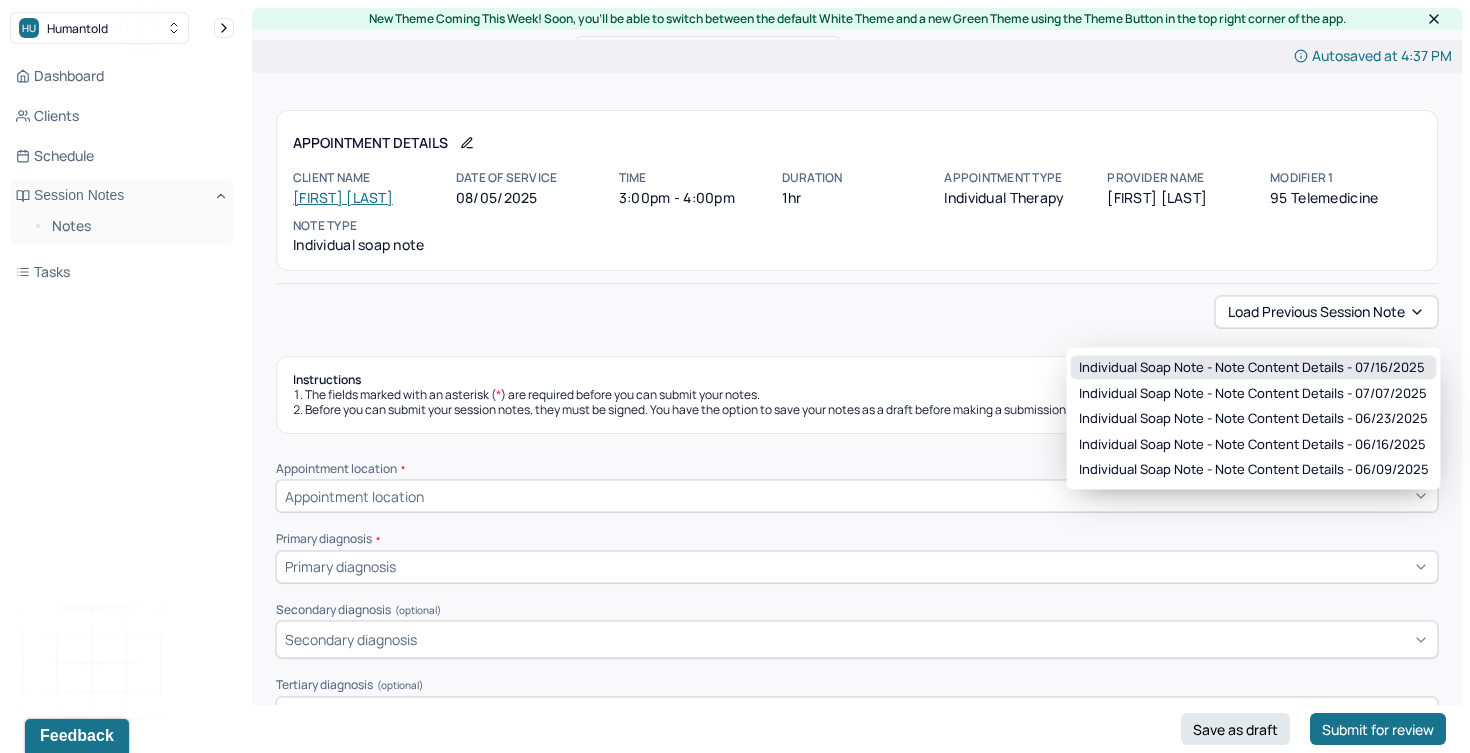 click on "Individual soap note   - Note content Details -   07/16/2025" at bounding box center (1252, 368) 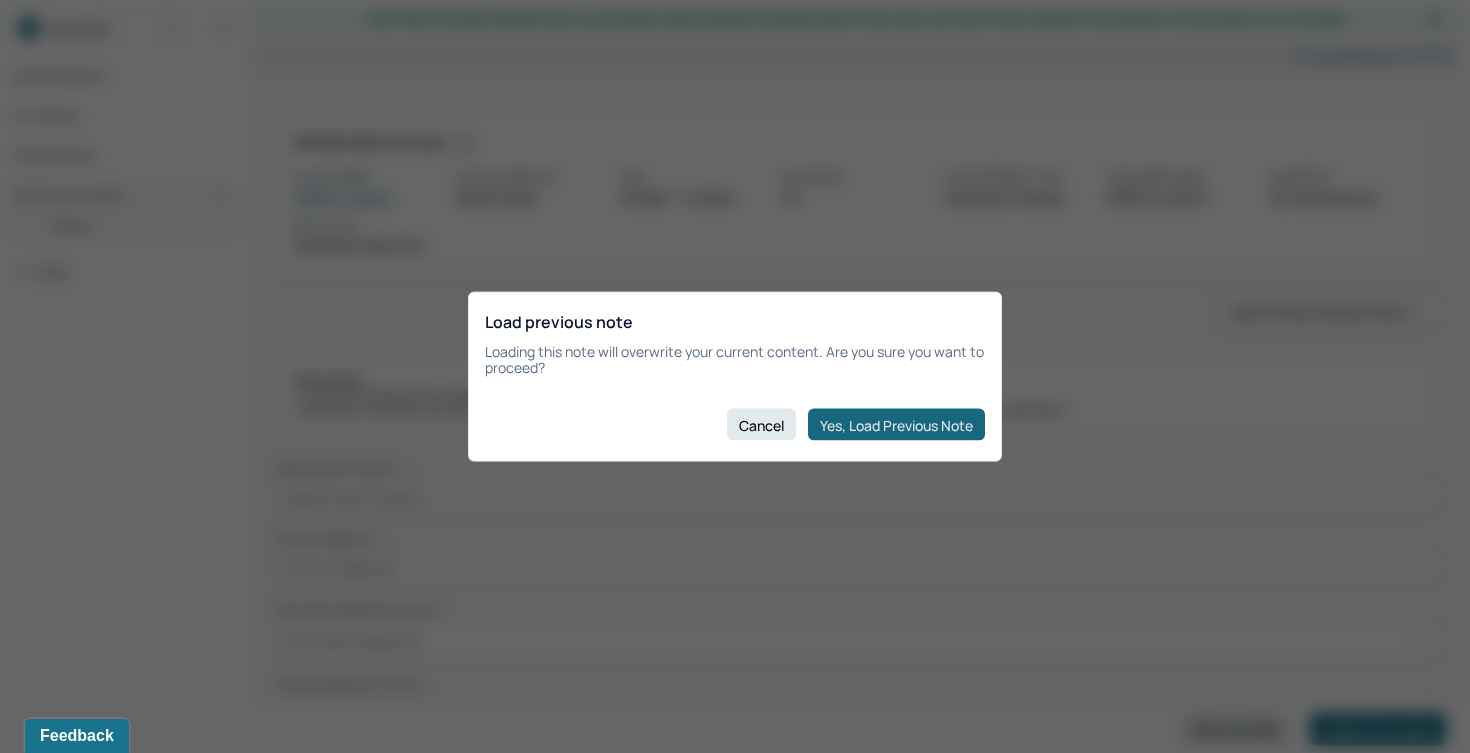 click on "Yes, Load Previous Note" at bounding box center (896, 425) 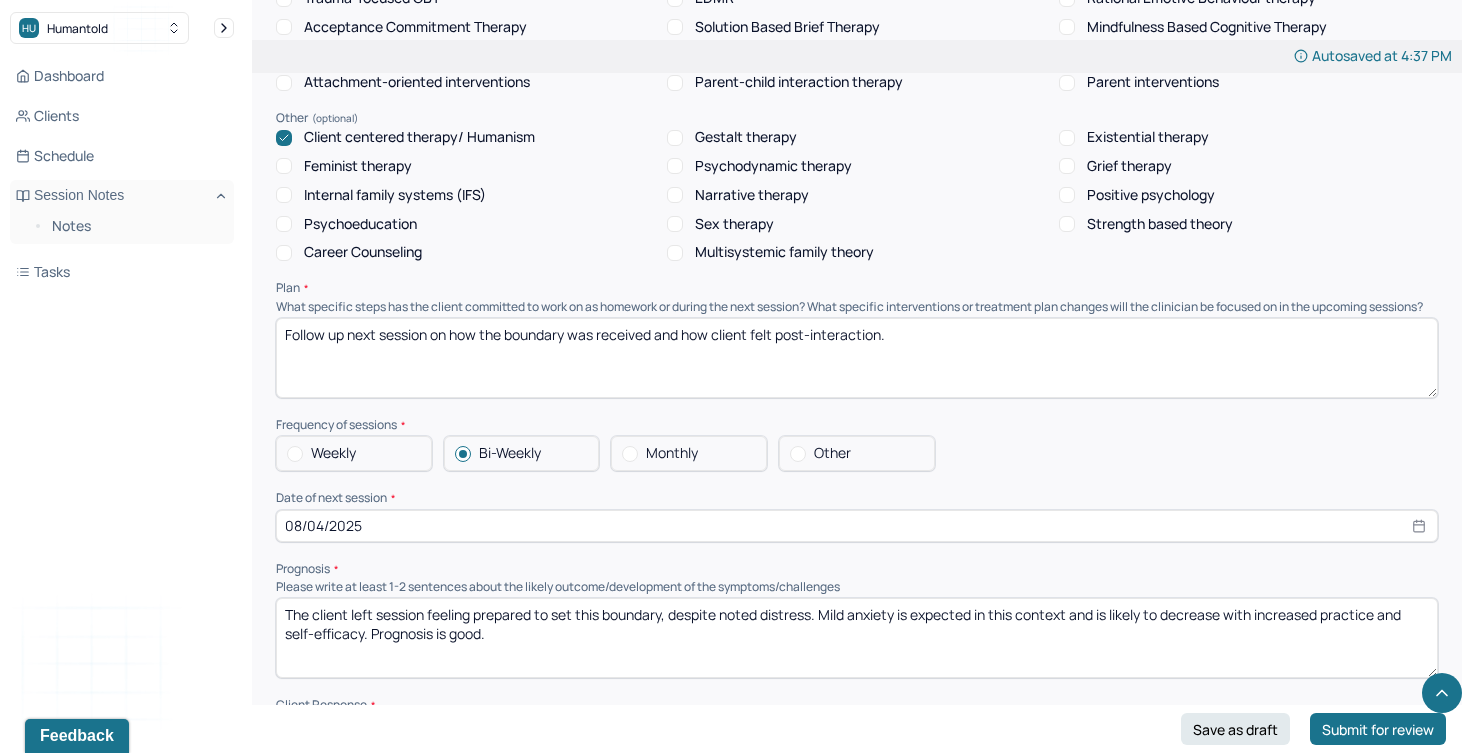 scroll, scrollTop: 1854, scrollLeft: 0, axis: vertical 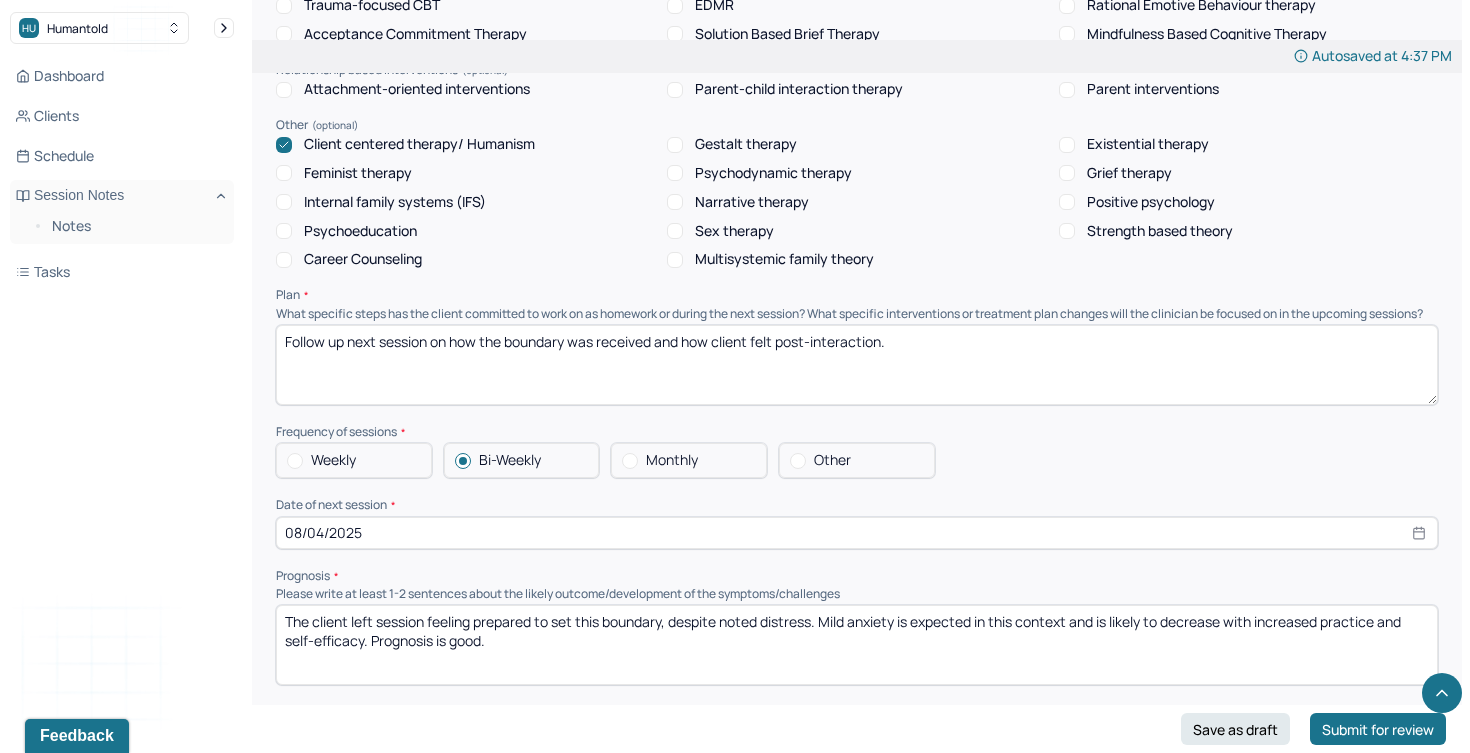 click on "08/04/2025" at bounding box center [857, 533] 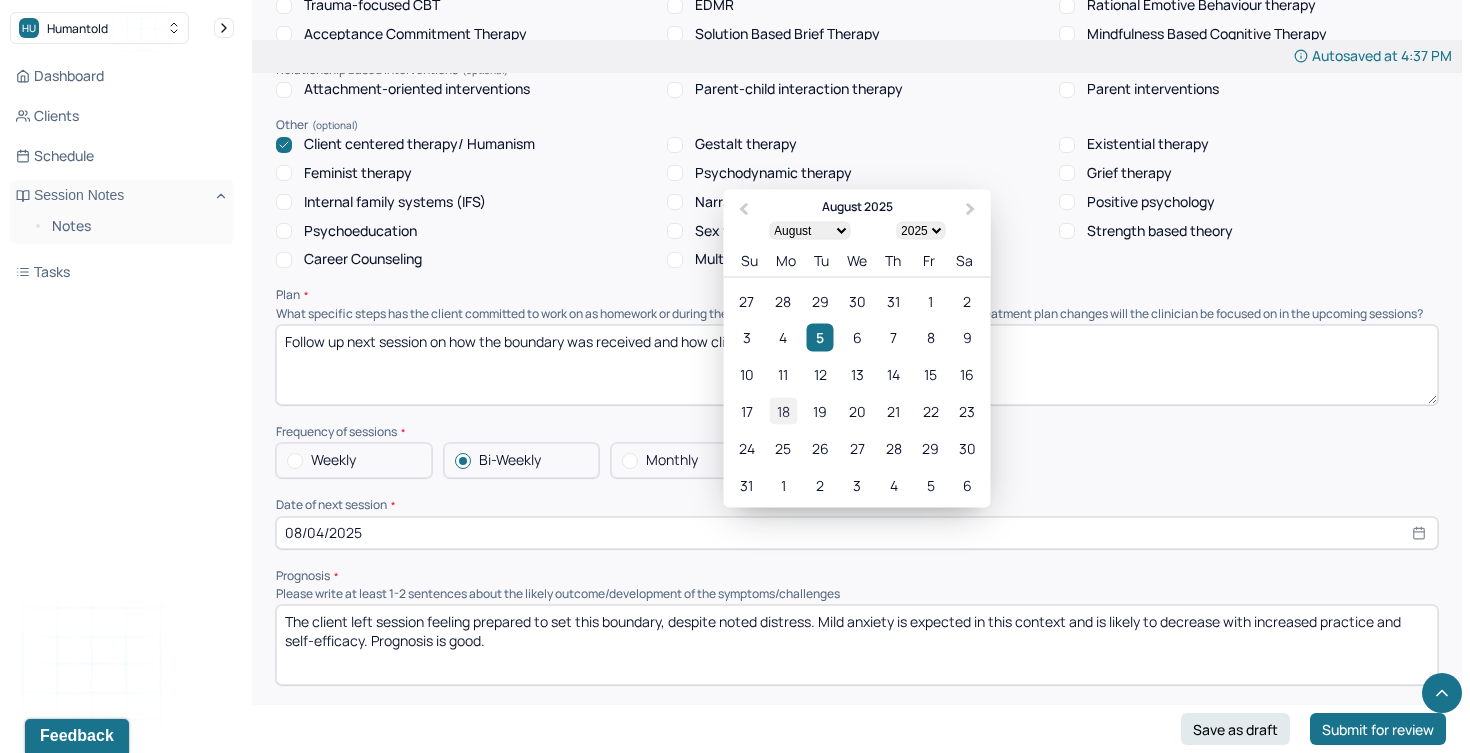 click on "18" at bounding box center [783, 410] 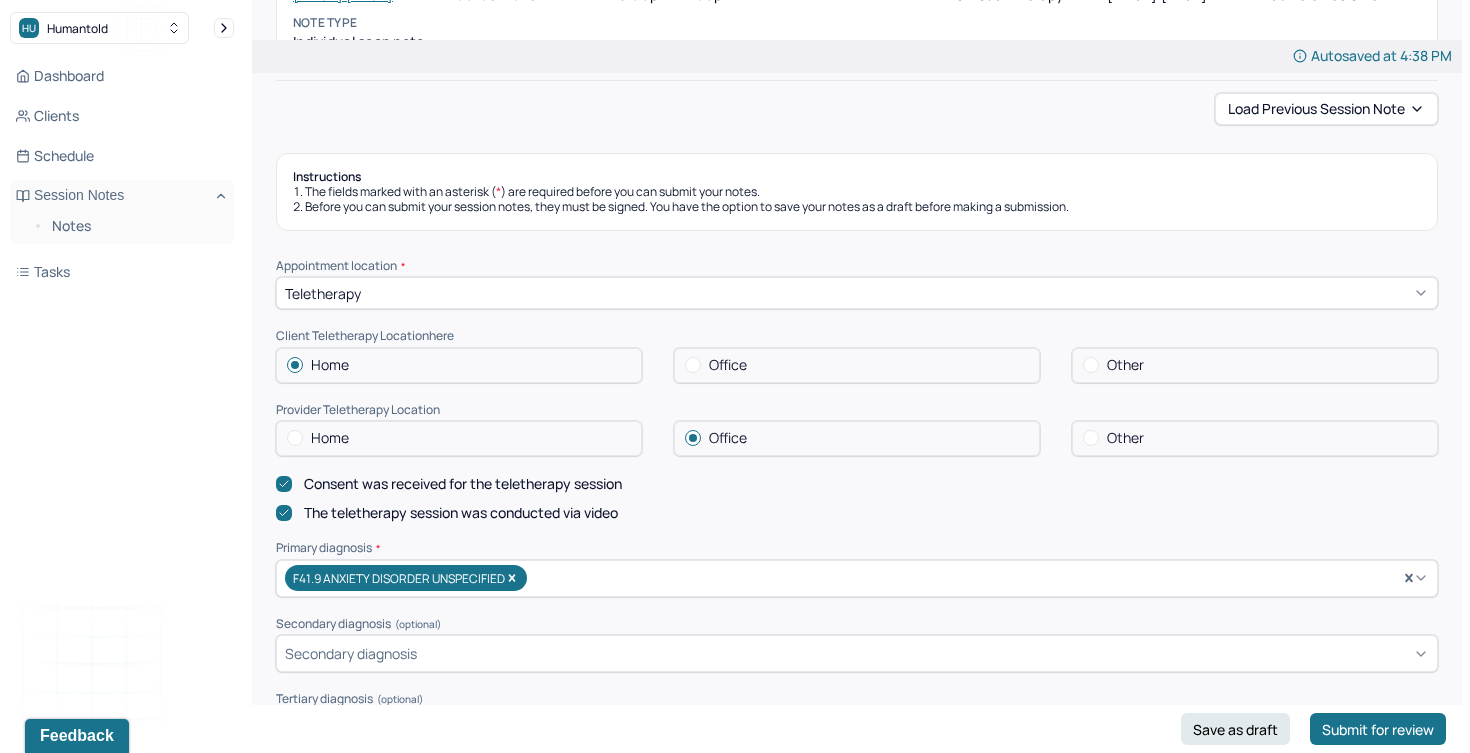 scroll, scrollTop: 197, scrollLeft: 0, axis: vertical 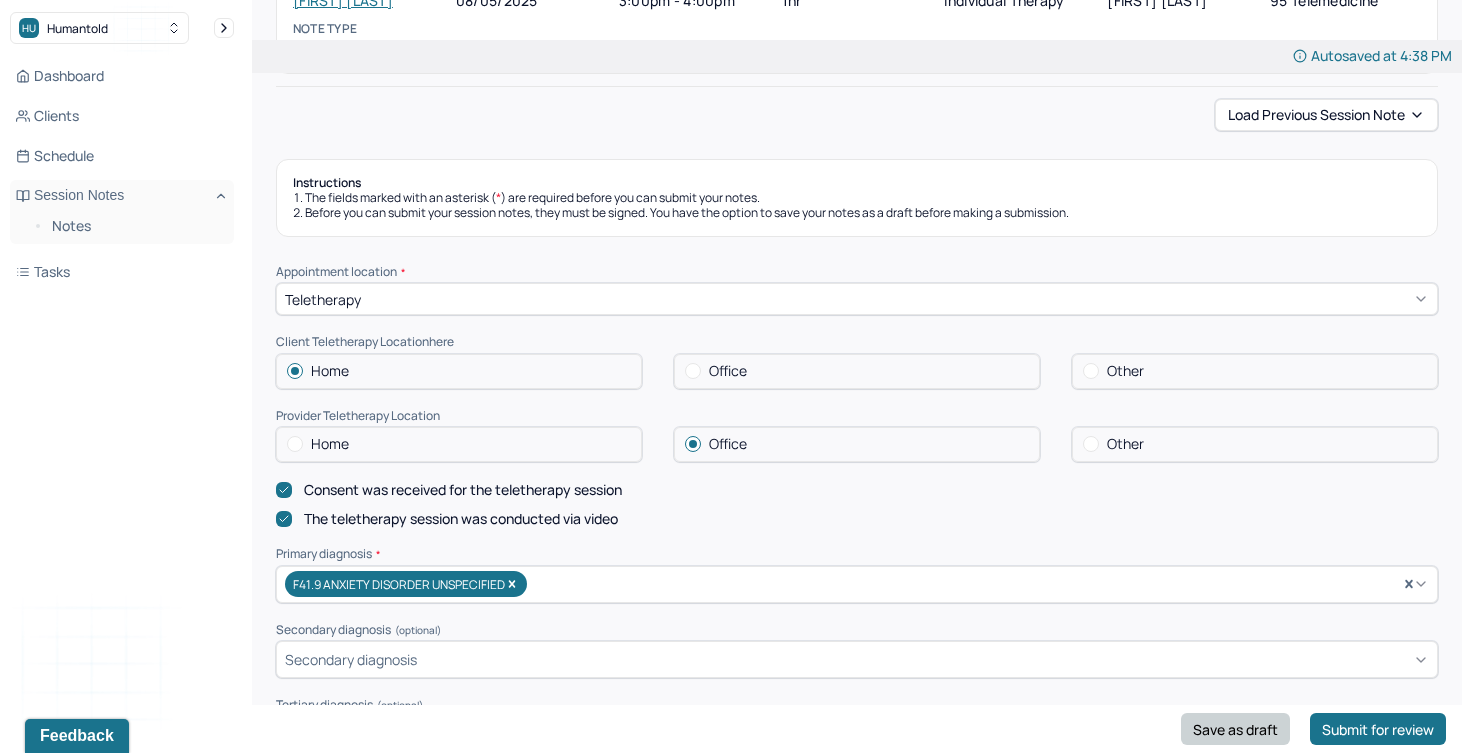 click on "Save as draft" at bounding box center [1235, 729] 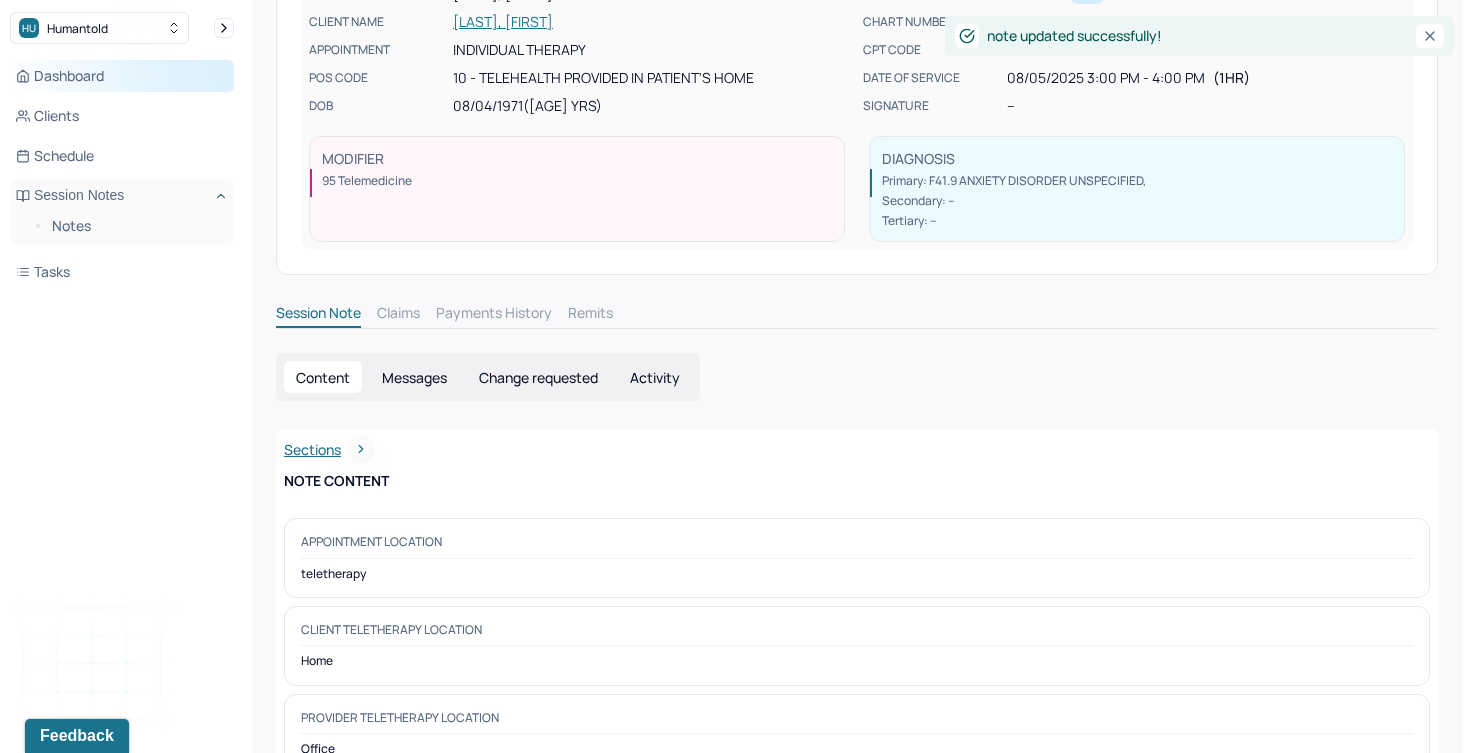 click on "Dashboard" at bounding box center [122, 76] 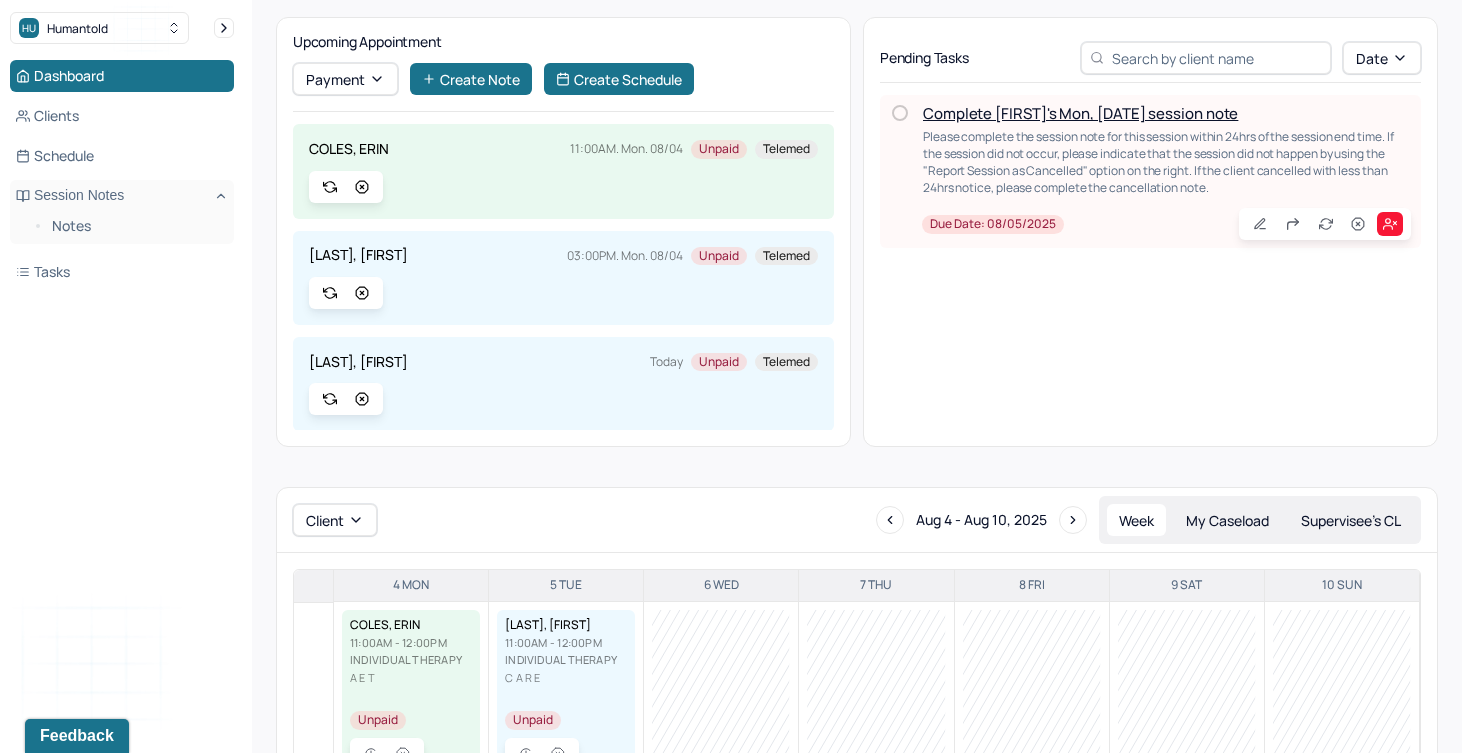 scroll, scrollTop: 224, scrollLeft: 0, axis: vertical 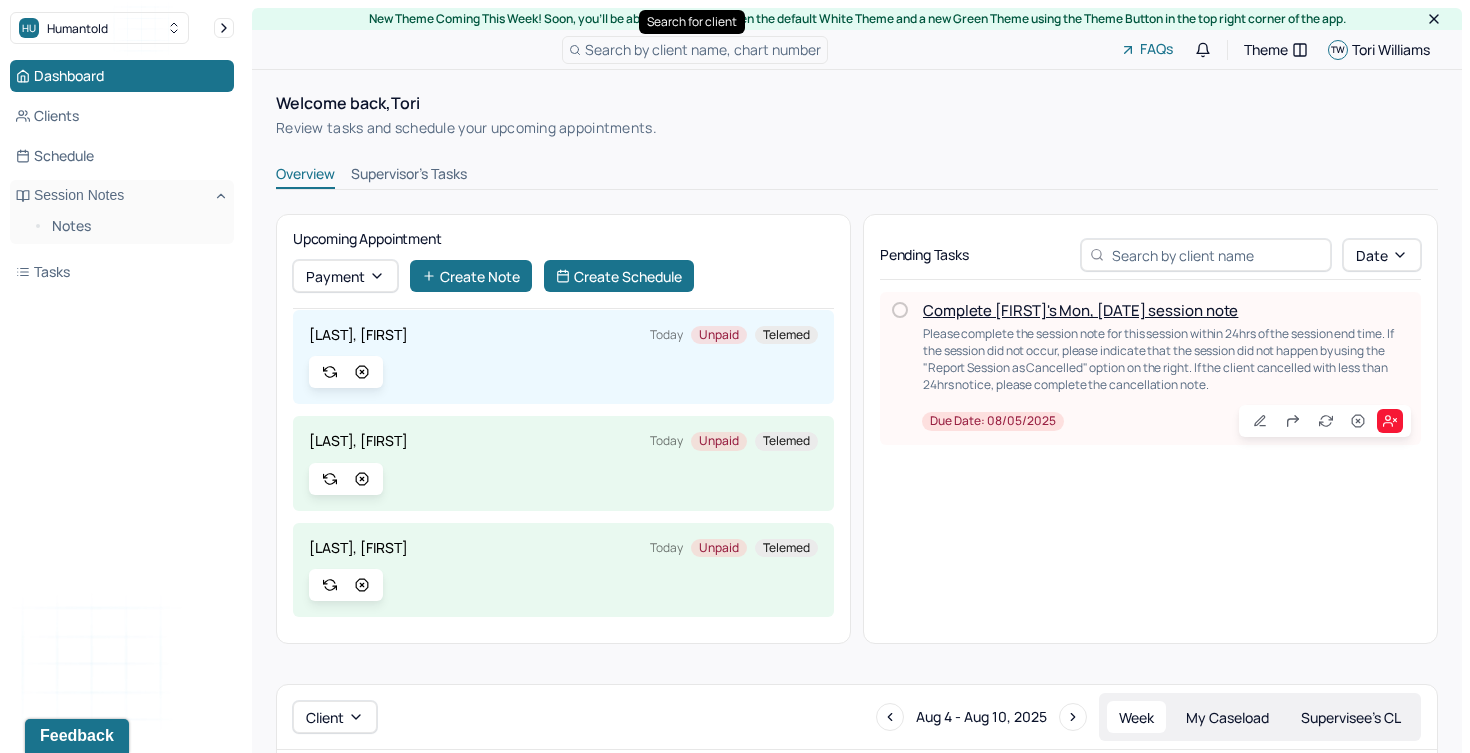 click on "Search by client name, chart number" at bounding box center [703, 49] 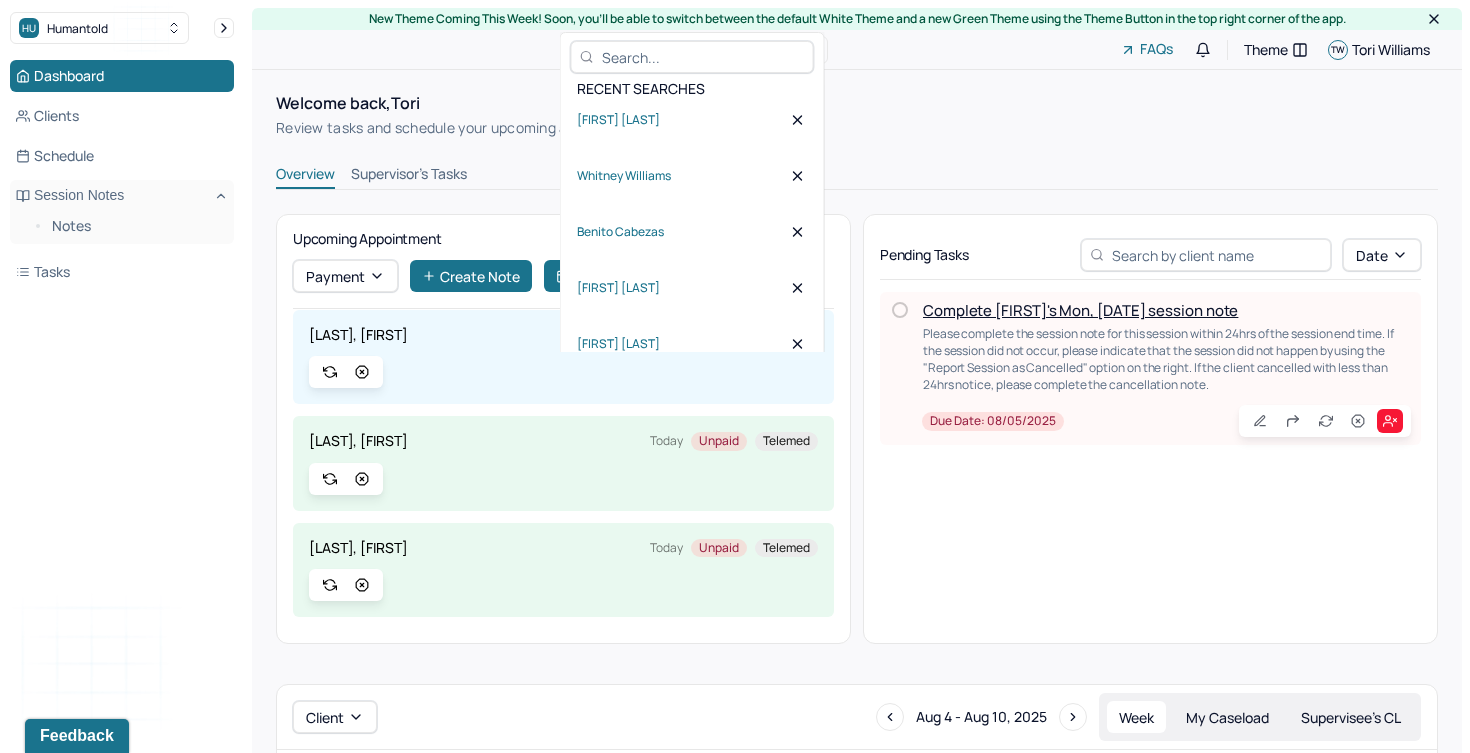 type on "f" 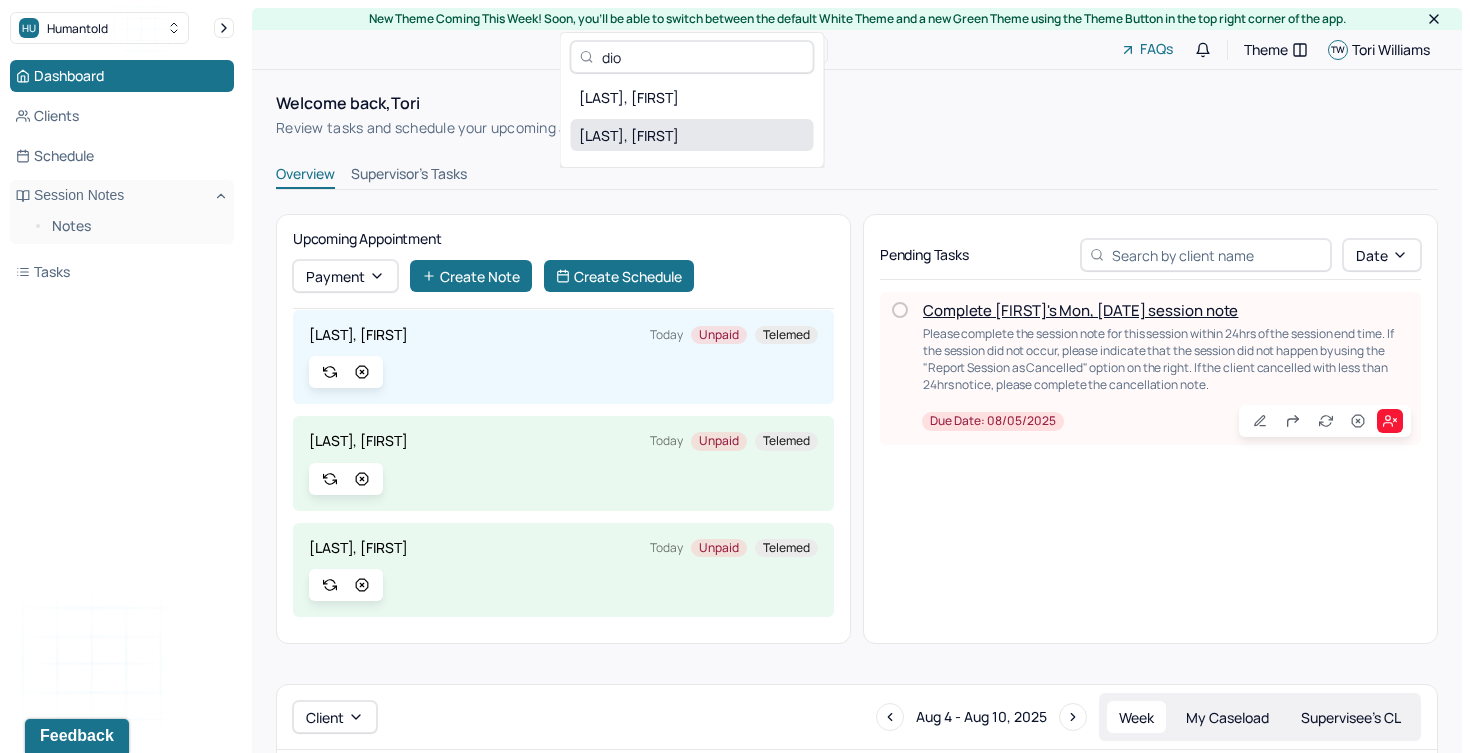 type on "dio" 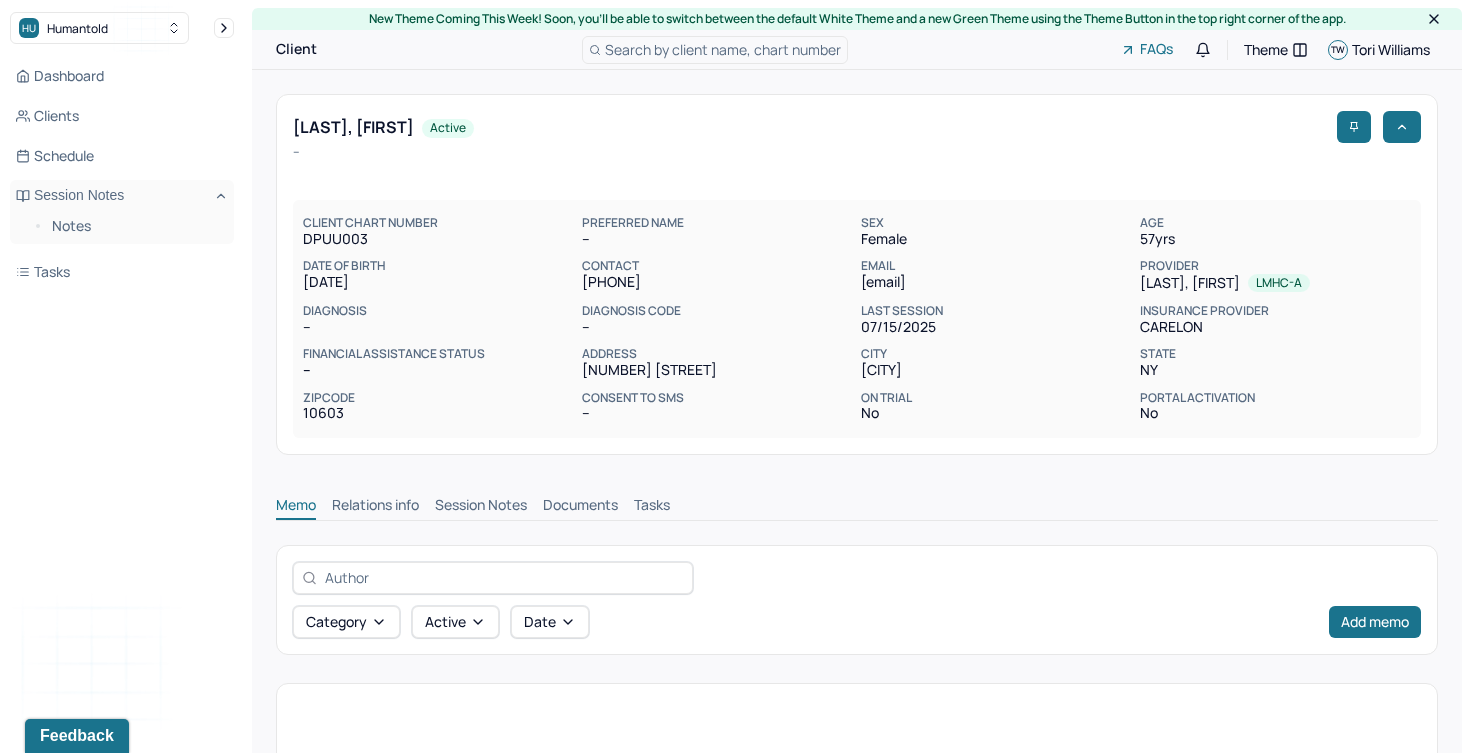 click on "Session Notes" at bounding box center [481, 507] 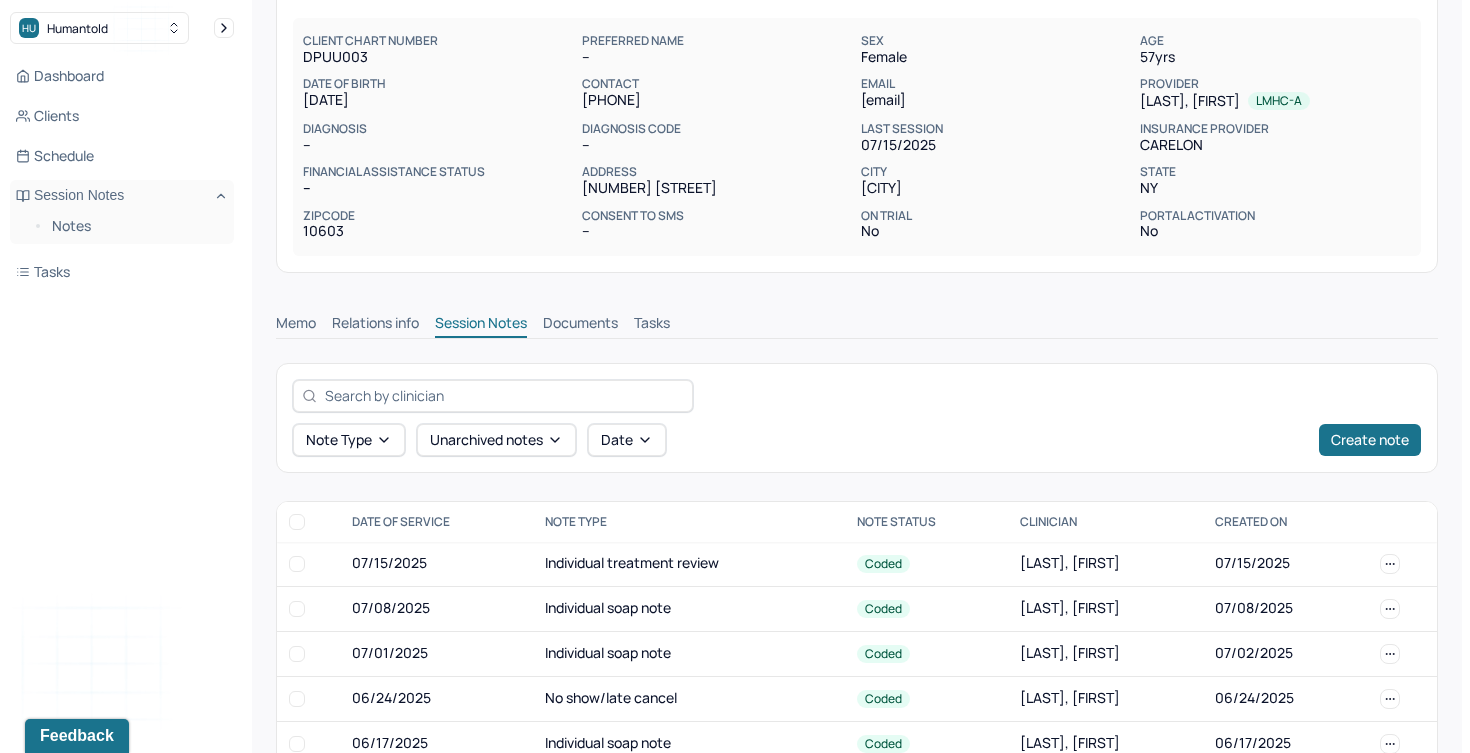 scroll, scrollTop: 194, scrollLeft: 0, axis: vertical 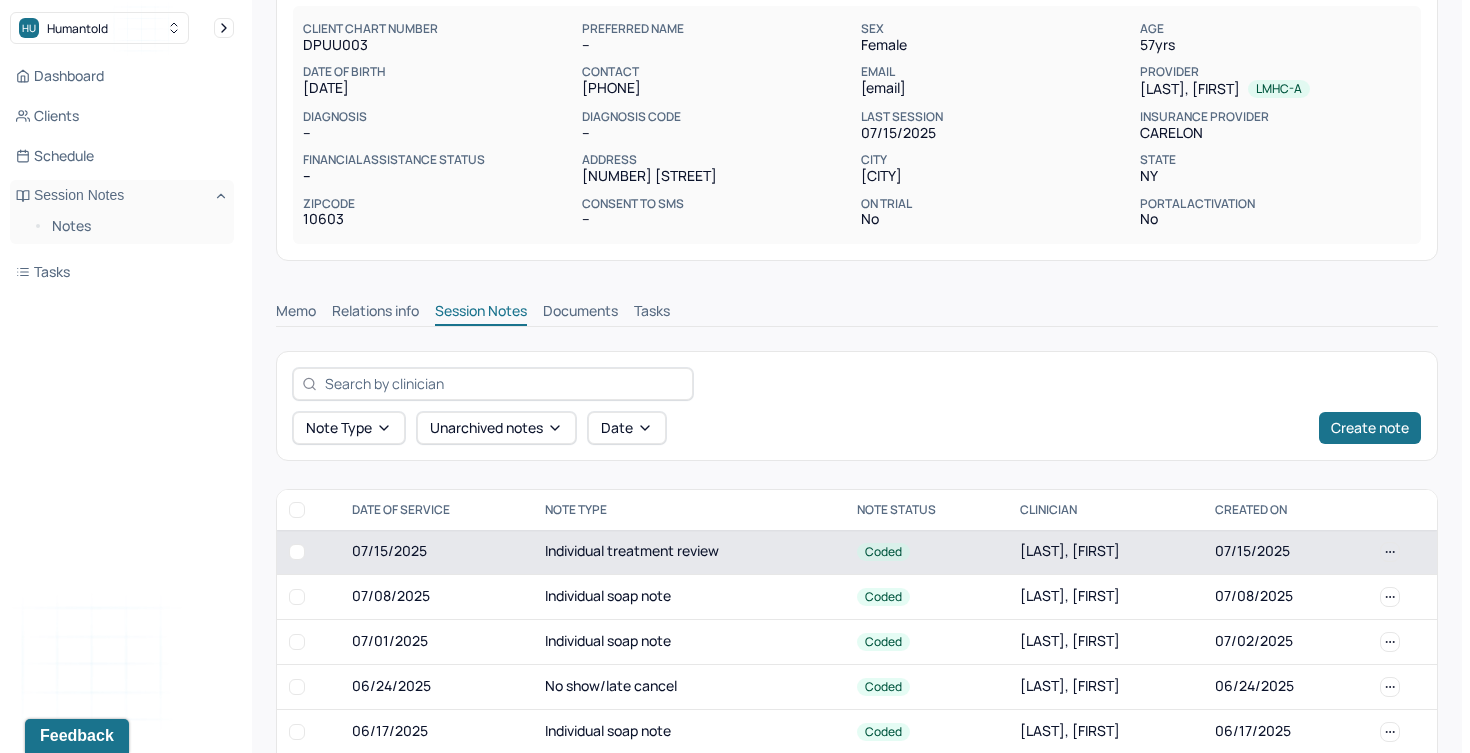 click on "07/15/2025" at bounding box center [436, 552] 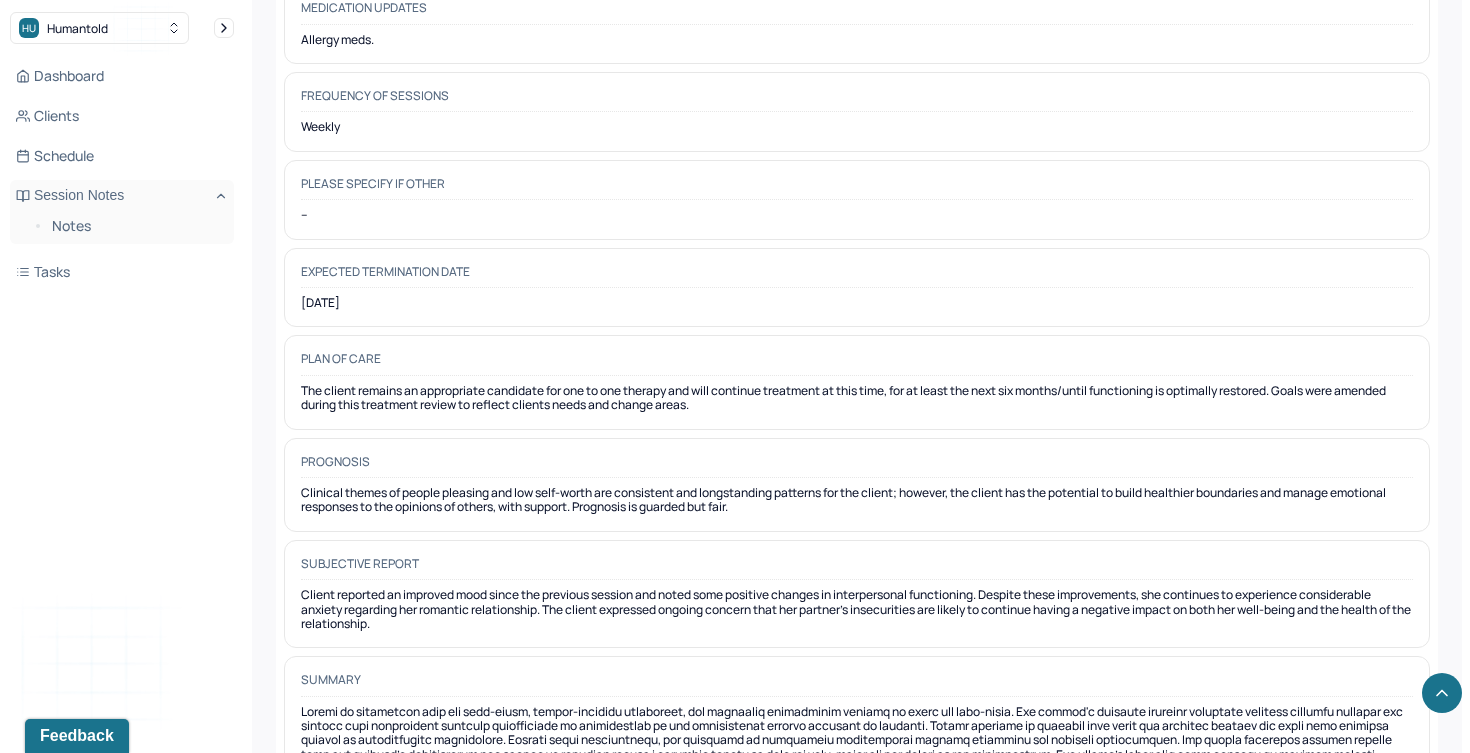 scroll, scrollTop: 5768, scrollLeft: 0, axis: vertical 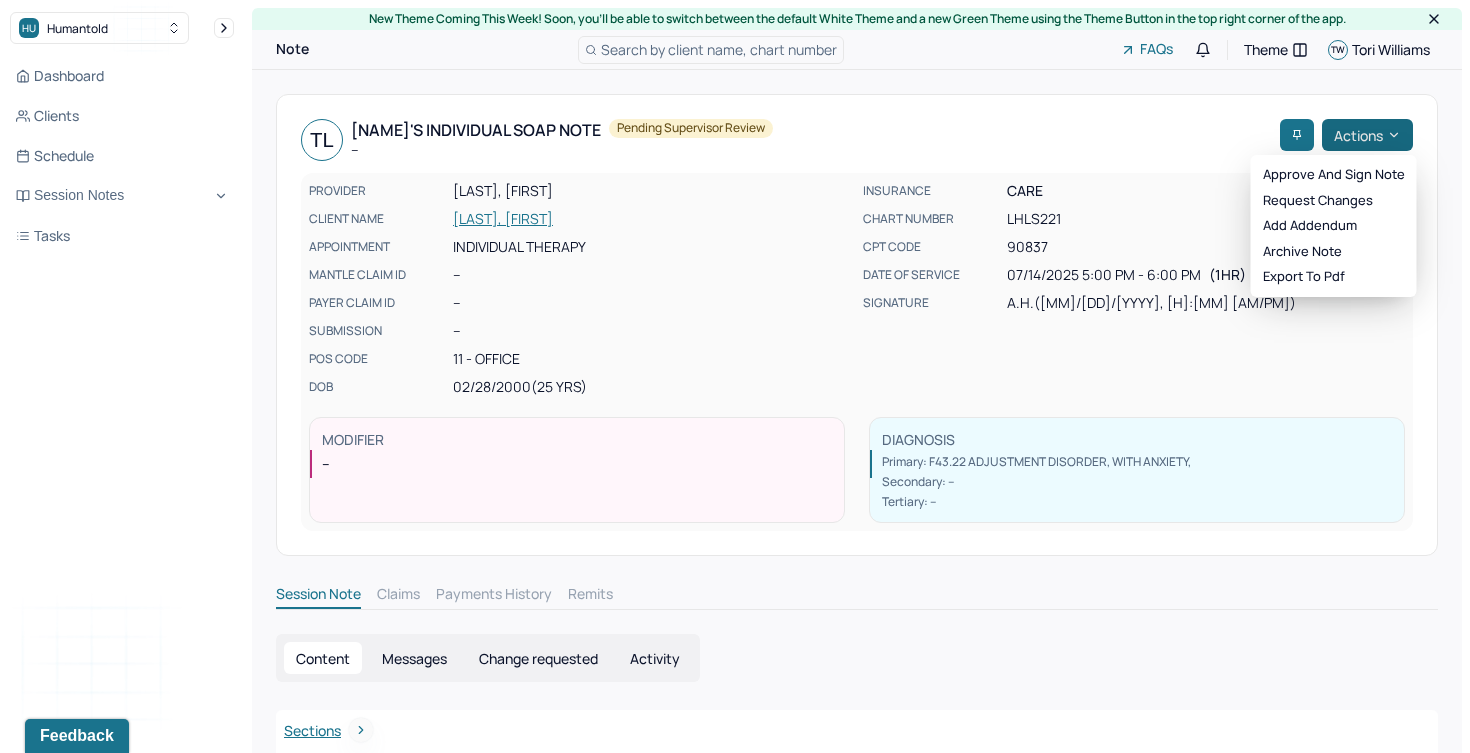 click on "Actions" at bounding box center [1367, 135] 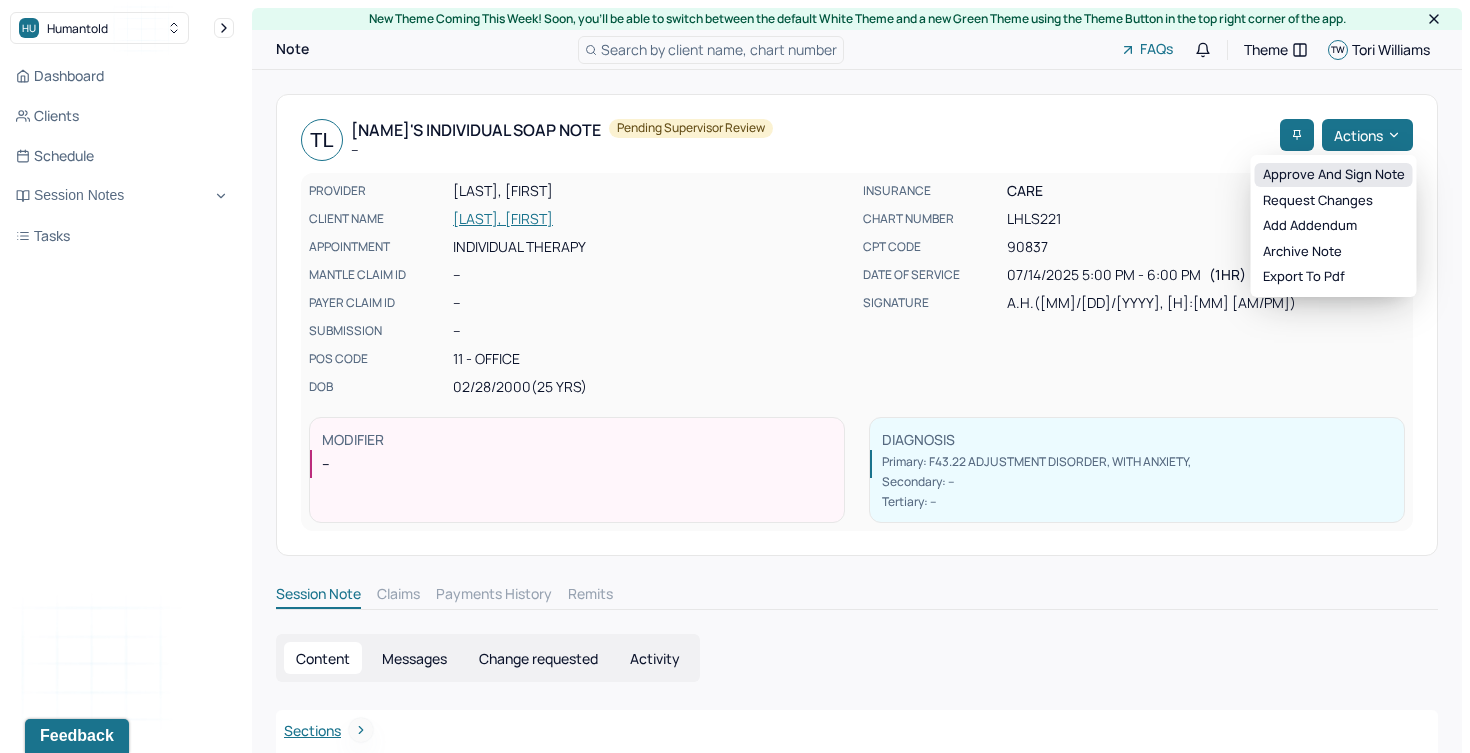 click on "Approve and sign note" at bounding box center (1334, 175) 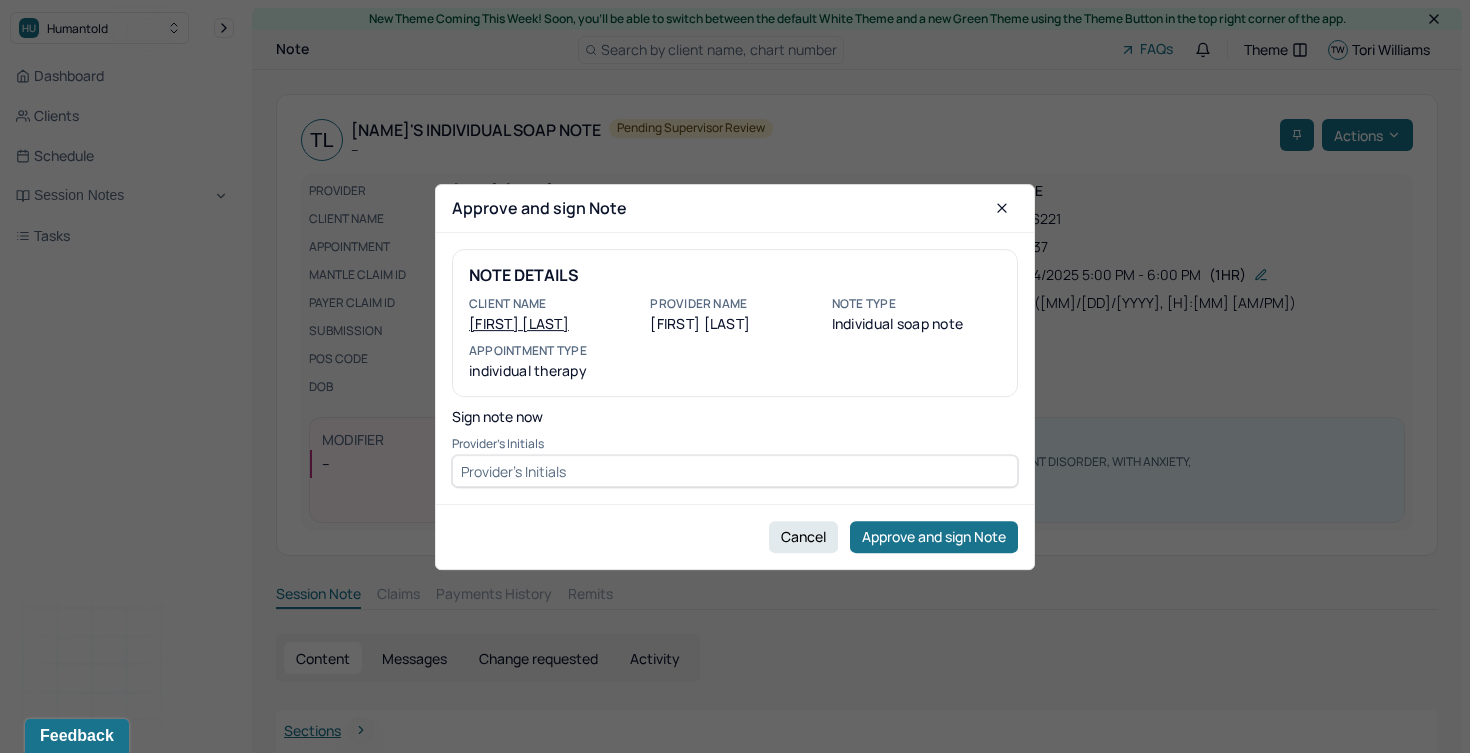 click at bounding box center (735, 471) 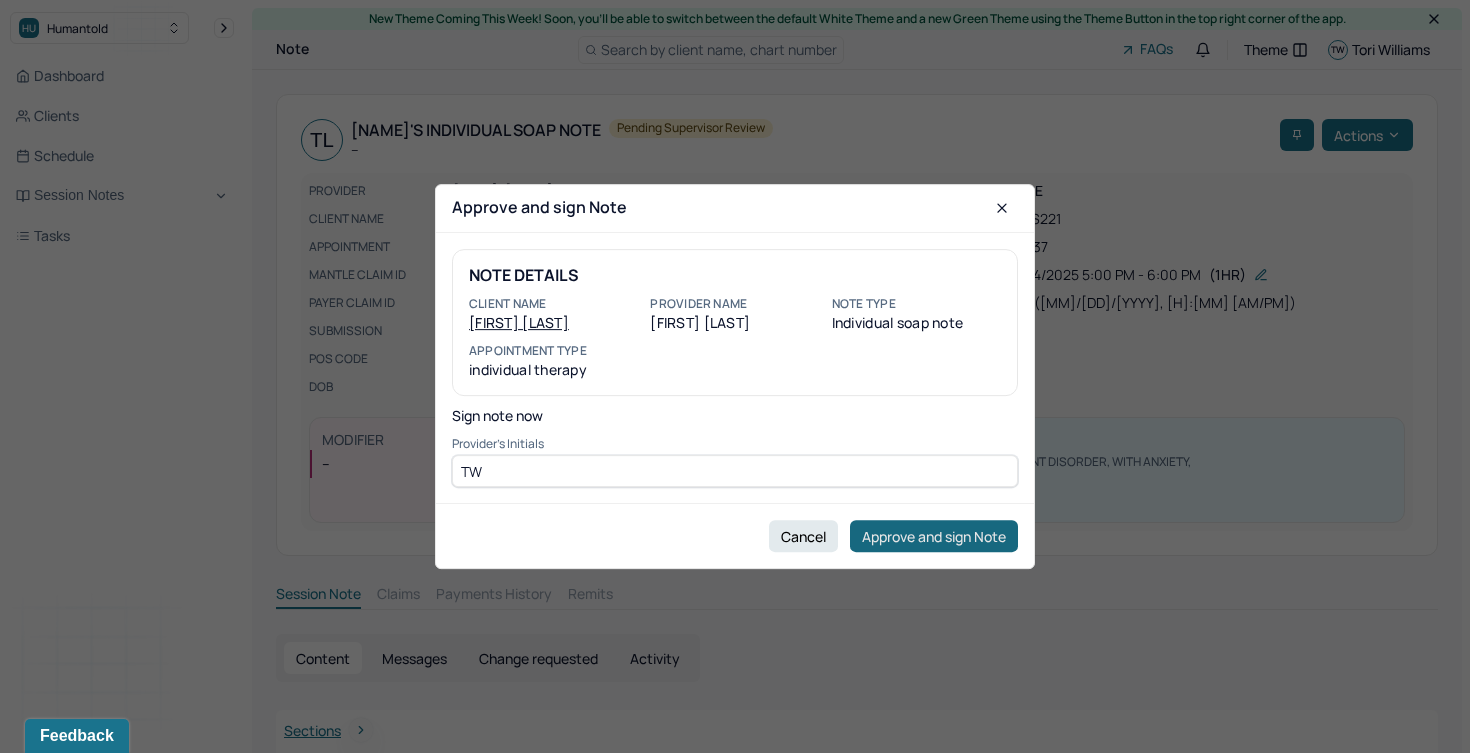 type on "TW" 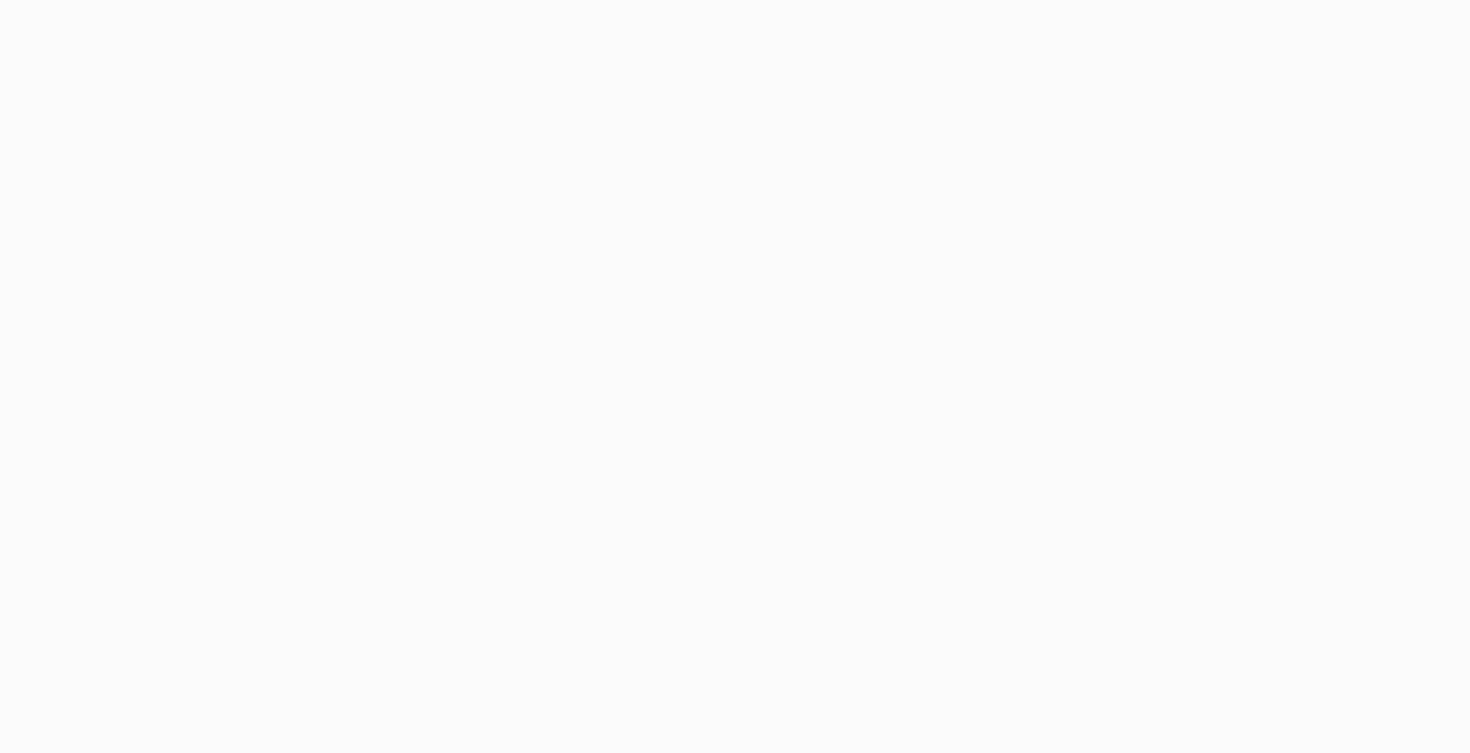 scroll, scrollTop: 0, scrollLeft: 0, axis: both 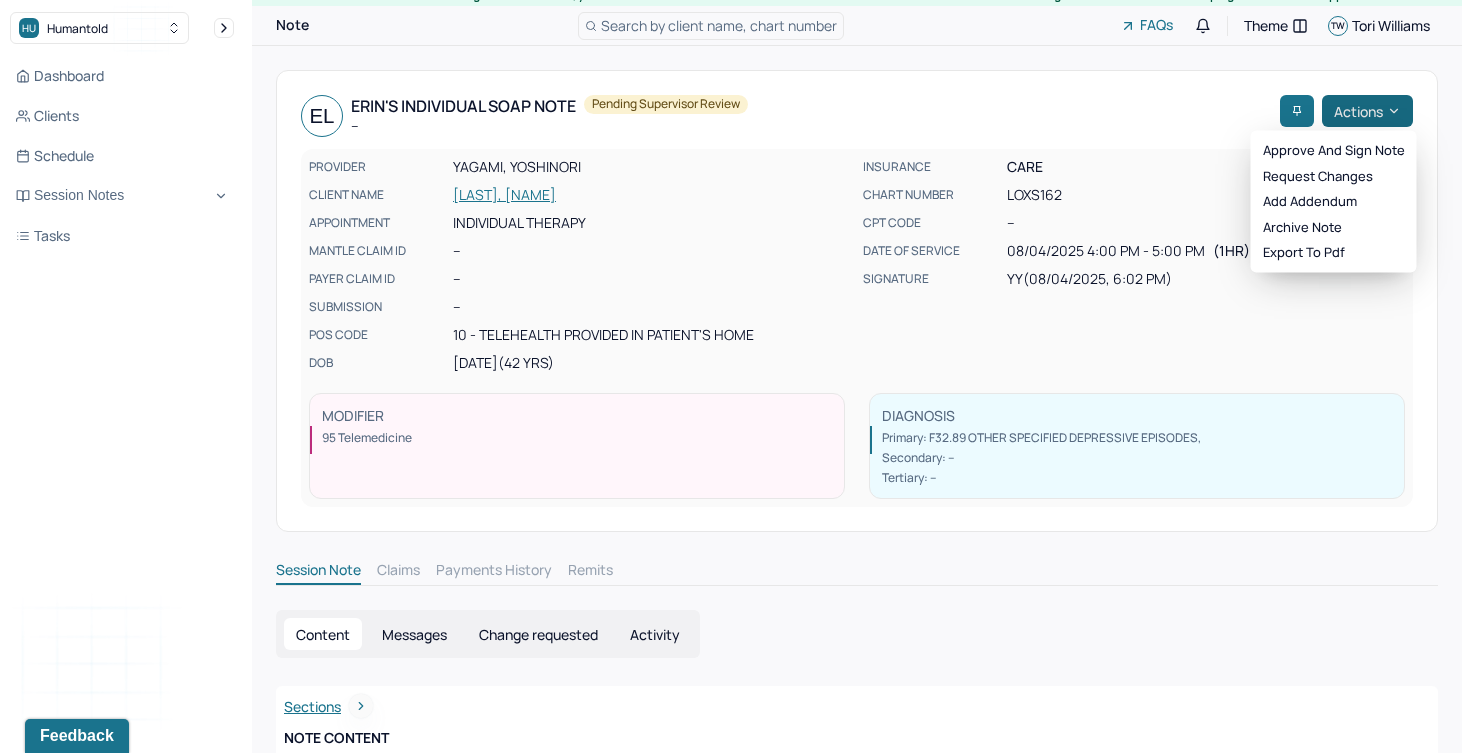 click on "Actions" at bounding box center (1367, 111) 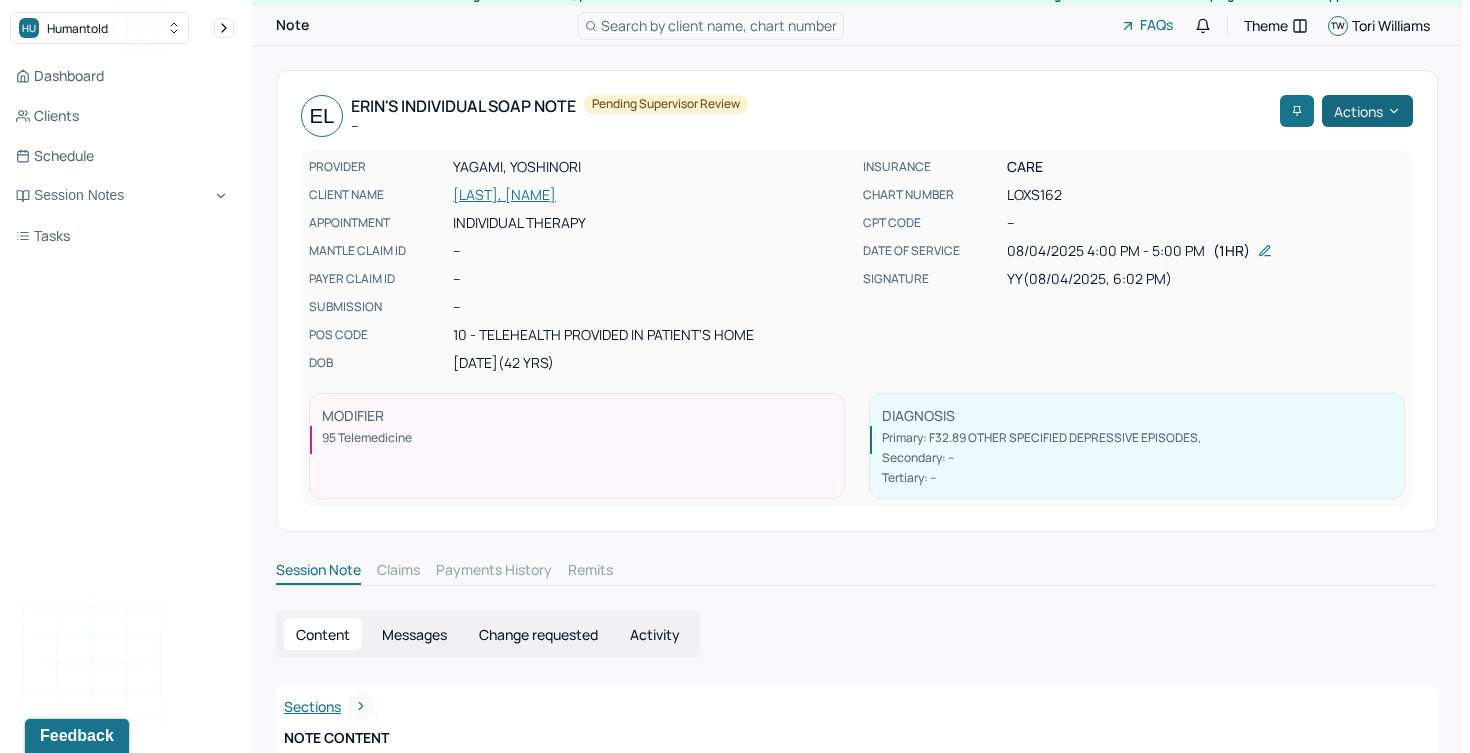 click on "Actions" at bounding box center (1367, 111) 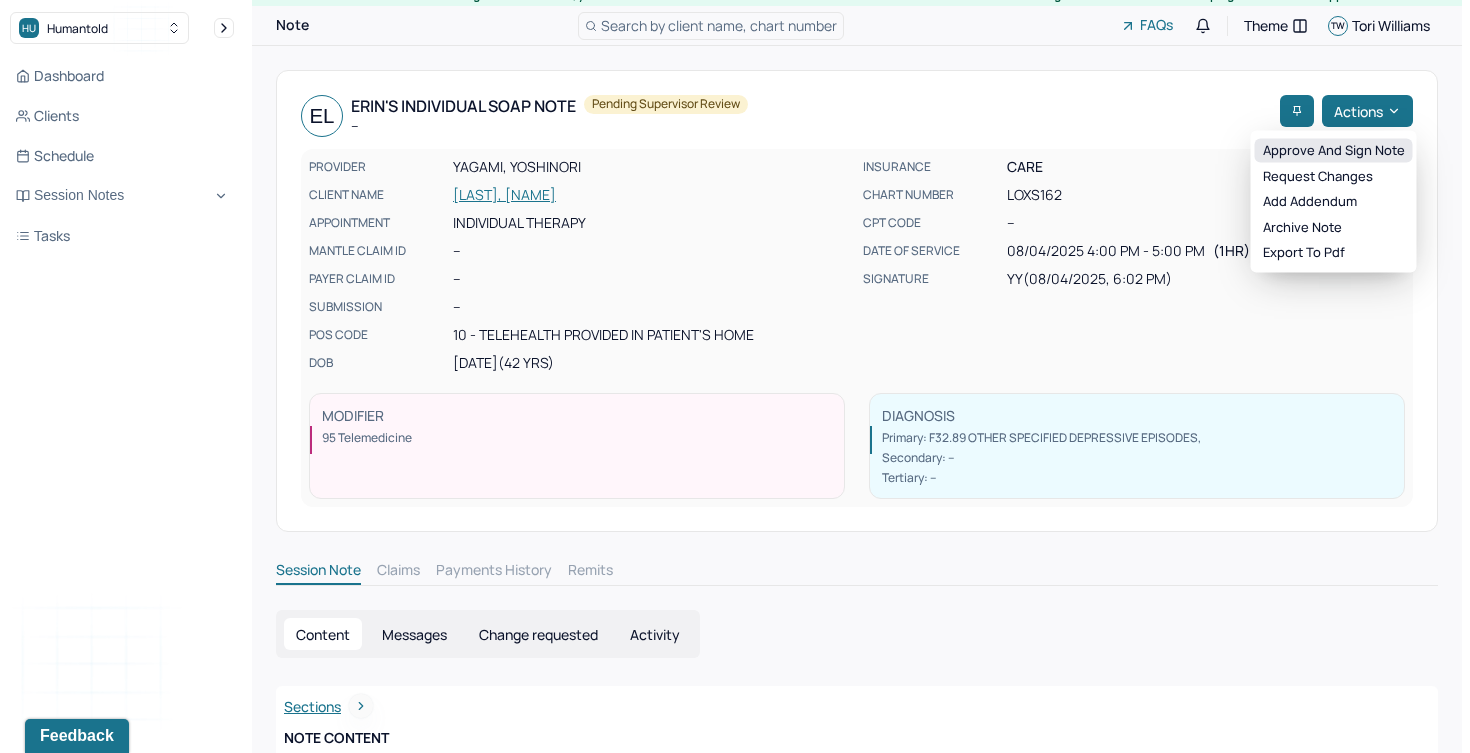 click on "Approve and sign note" at bounding box center [1334, 151] 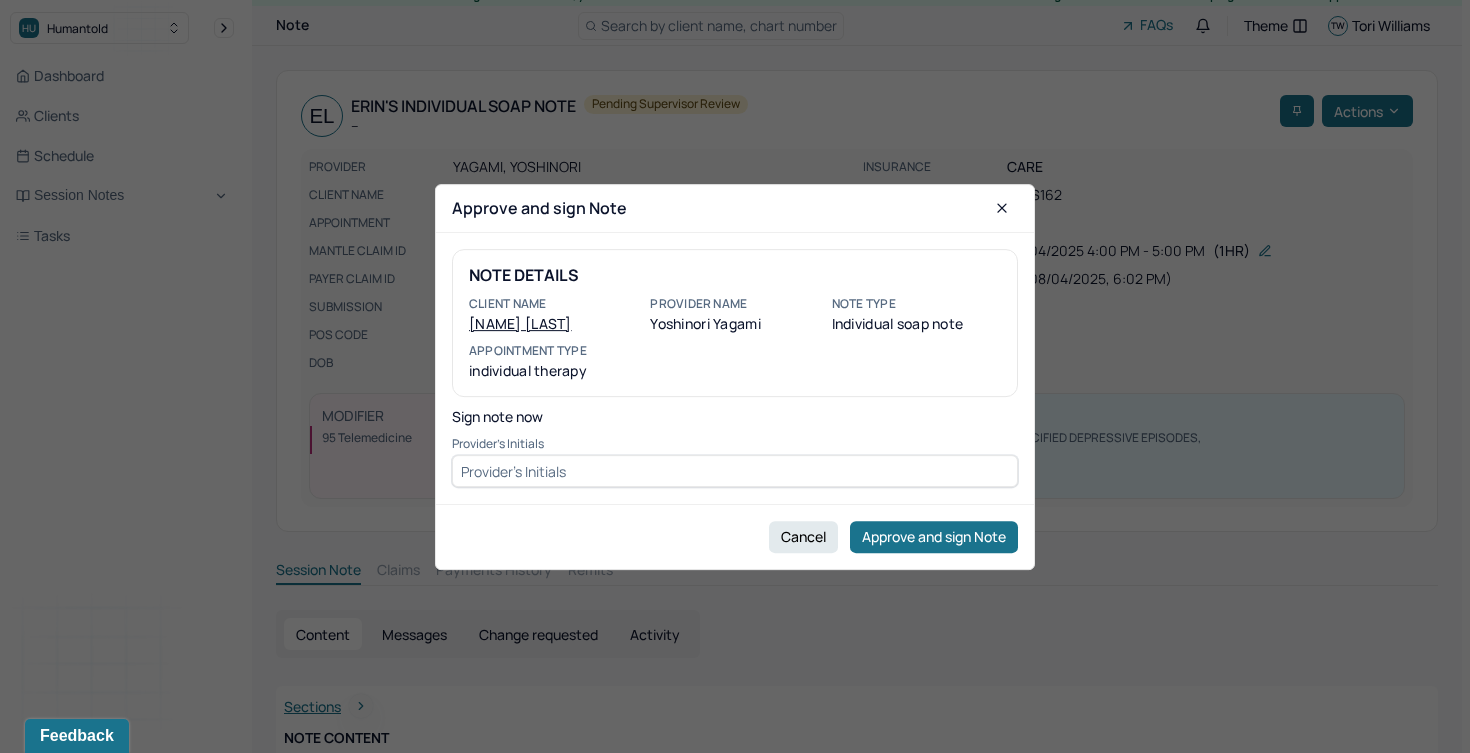 click at bounding box center (735, 471) 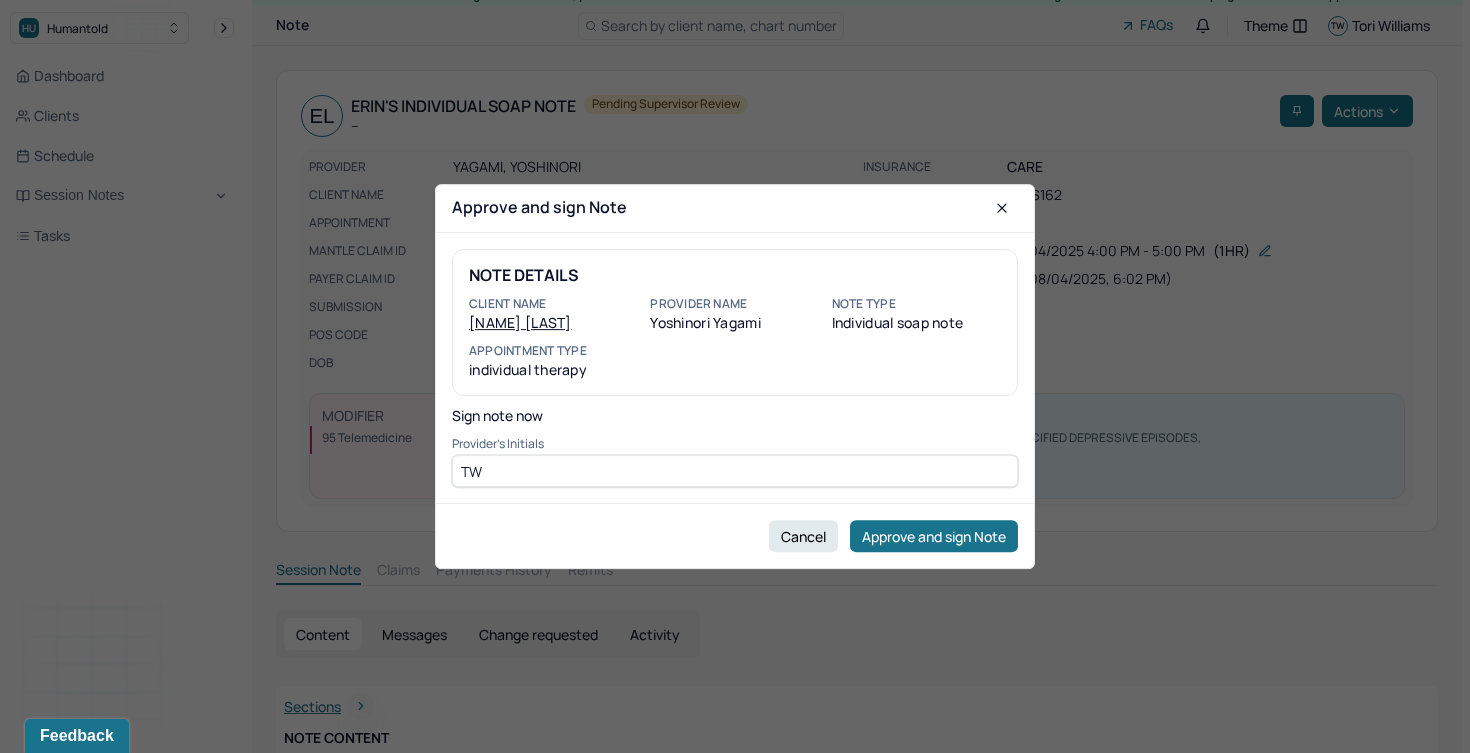 type on "TW" 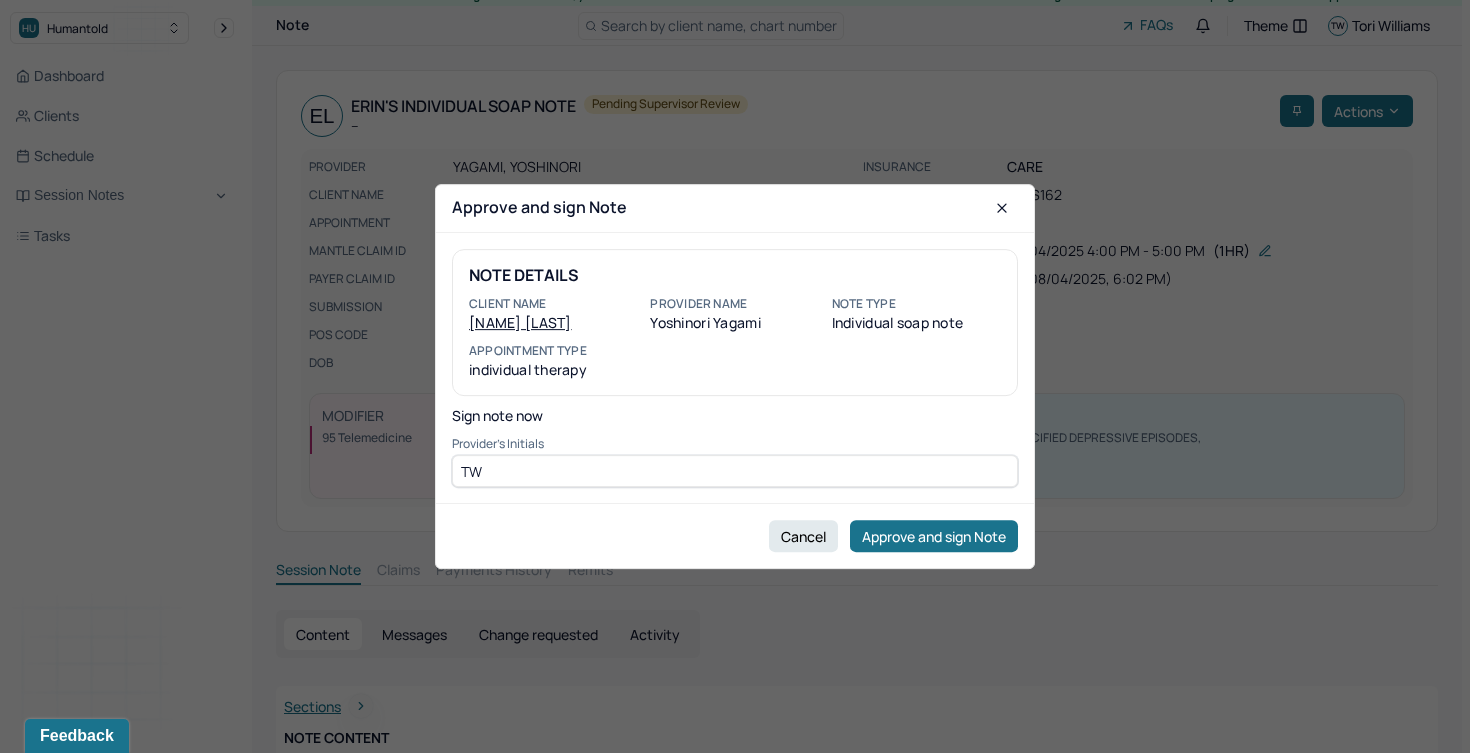 click on "Cancel Approve and sign Note" at bounding box center [735, 535] 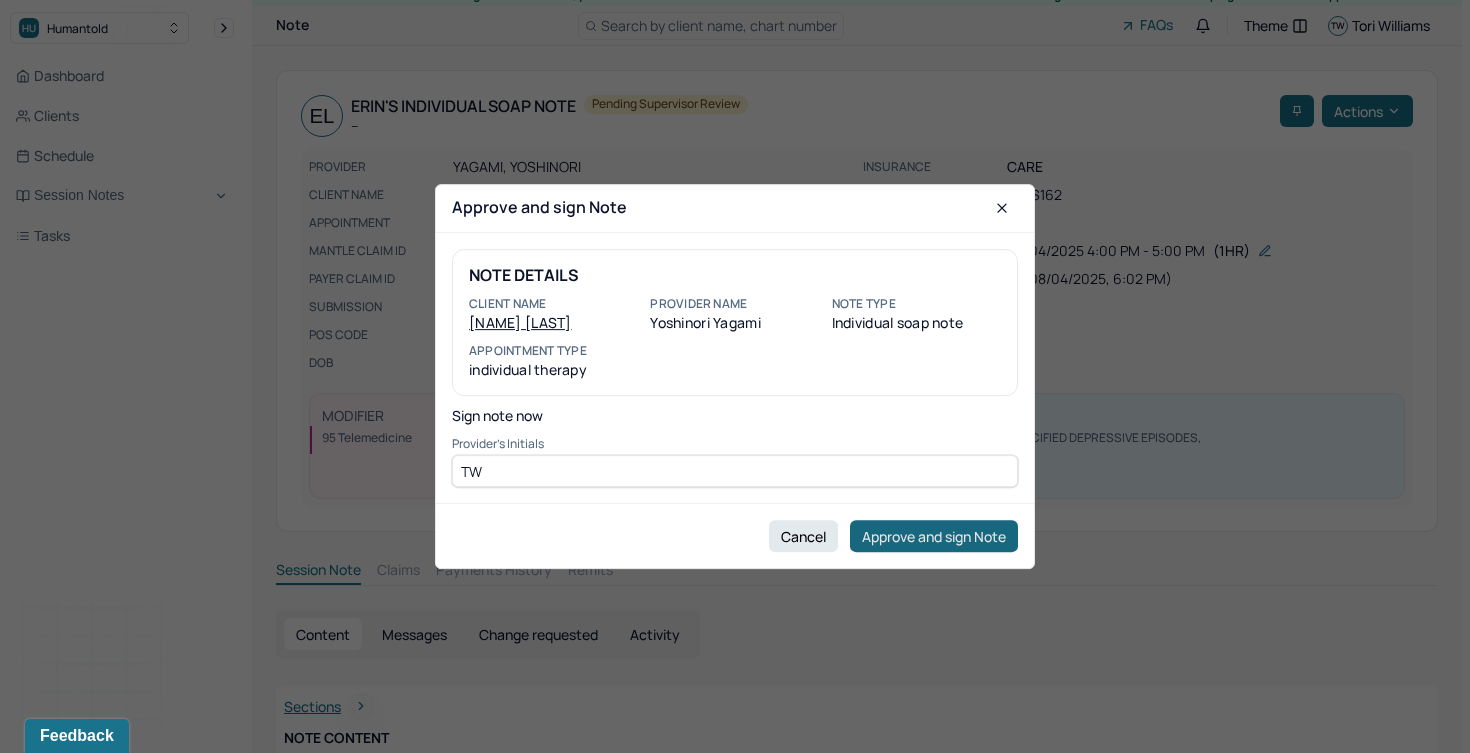 click on "Approve and sign Note" at bounding box center (934, 536) 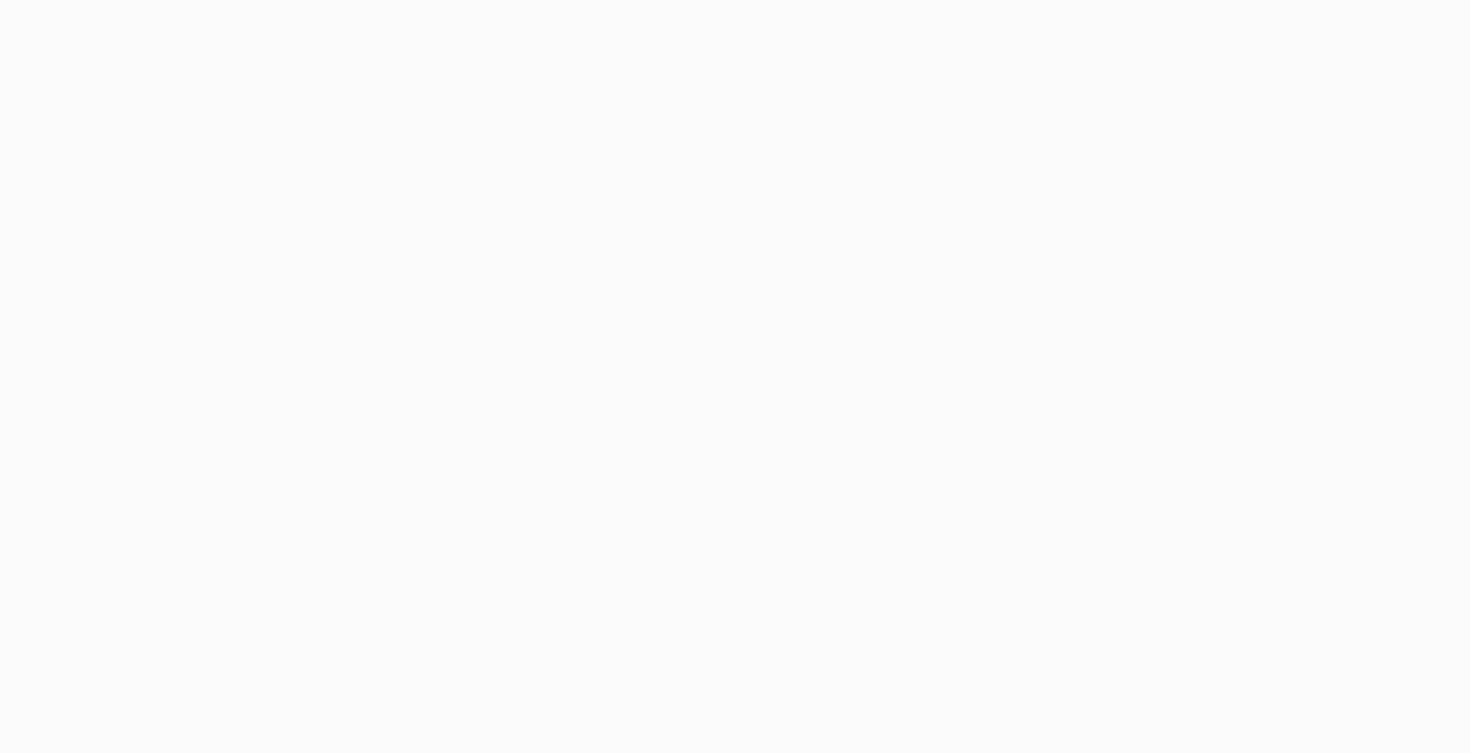 scroll, scrollTop: 0, scrollLeft: 0, axis: both 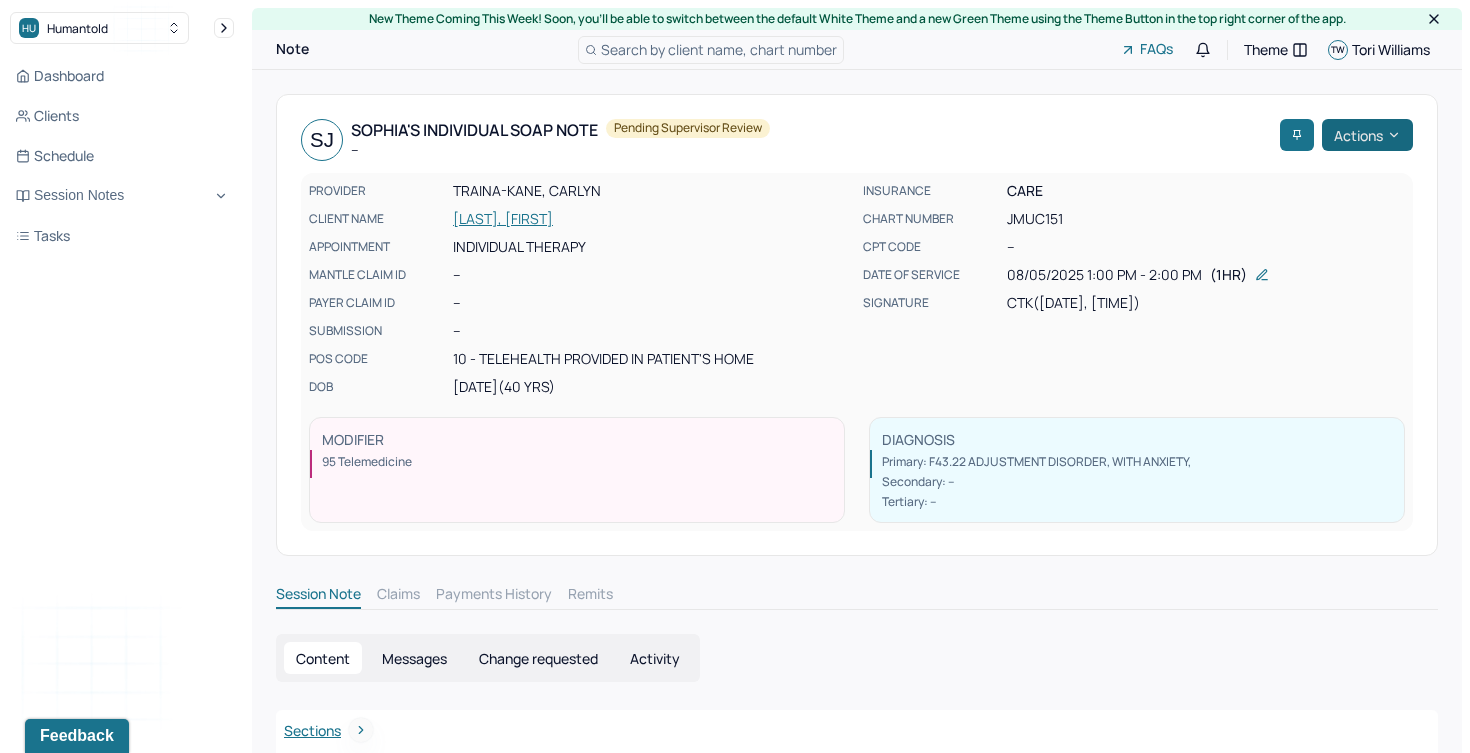 click on "Actions" at bounding box center (1367, 135) 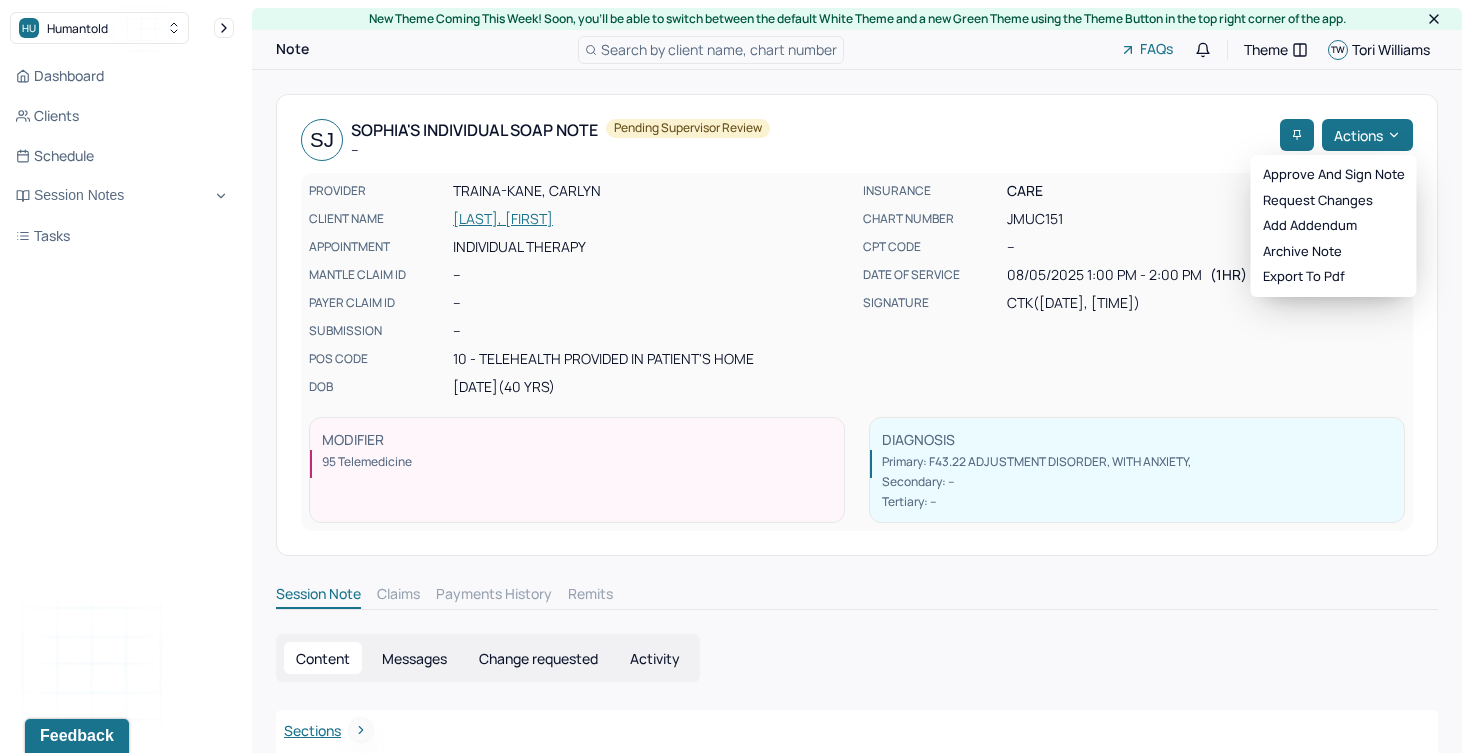 click on "Approve and sign note Request changes Add addendum Archive note Export to pdf" at bounding box center [1334, 226] 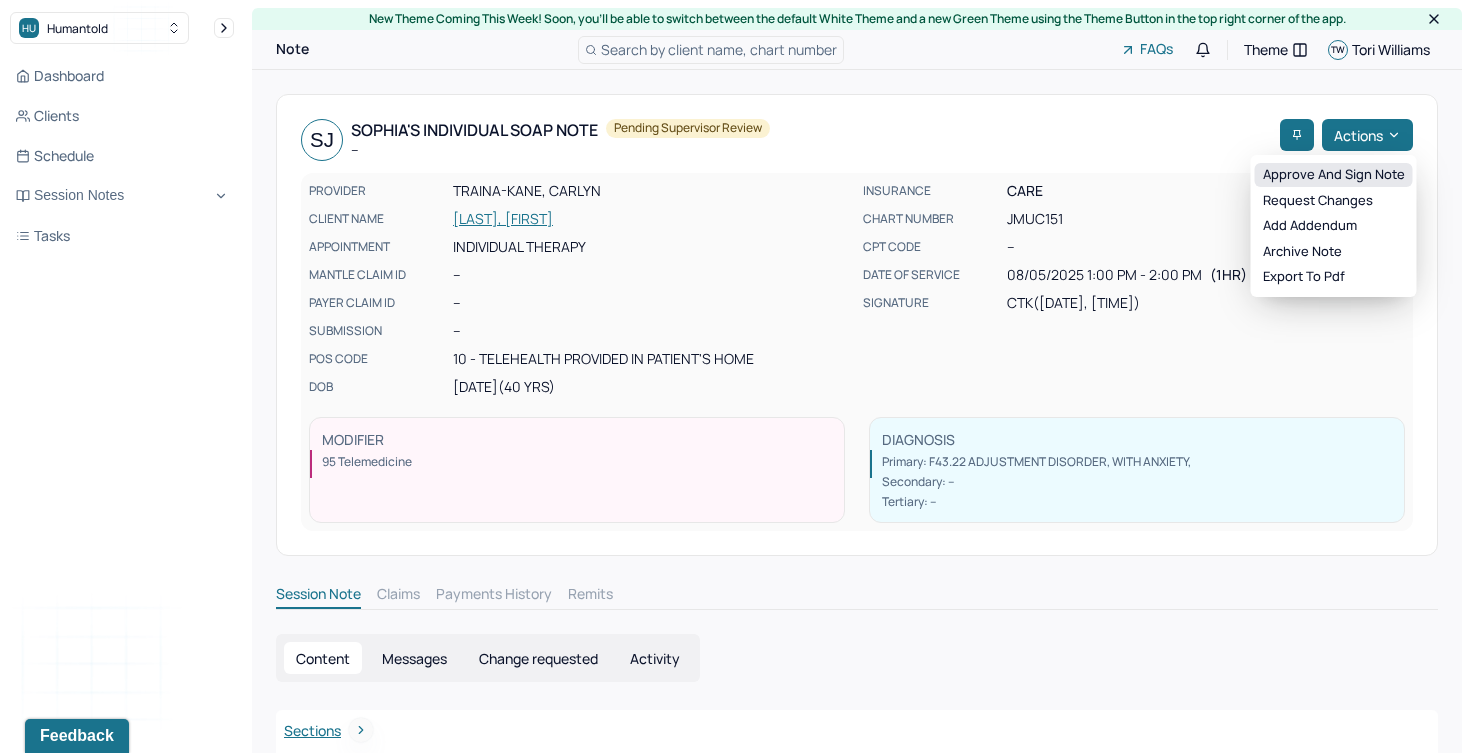 click on "Approve and sign note" at bounding box center (1334, 175) 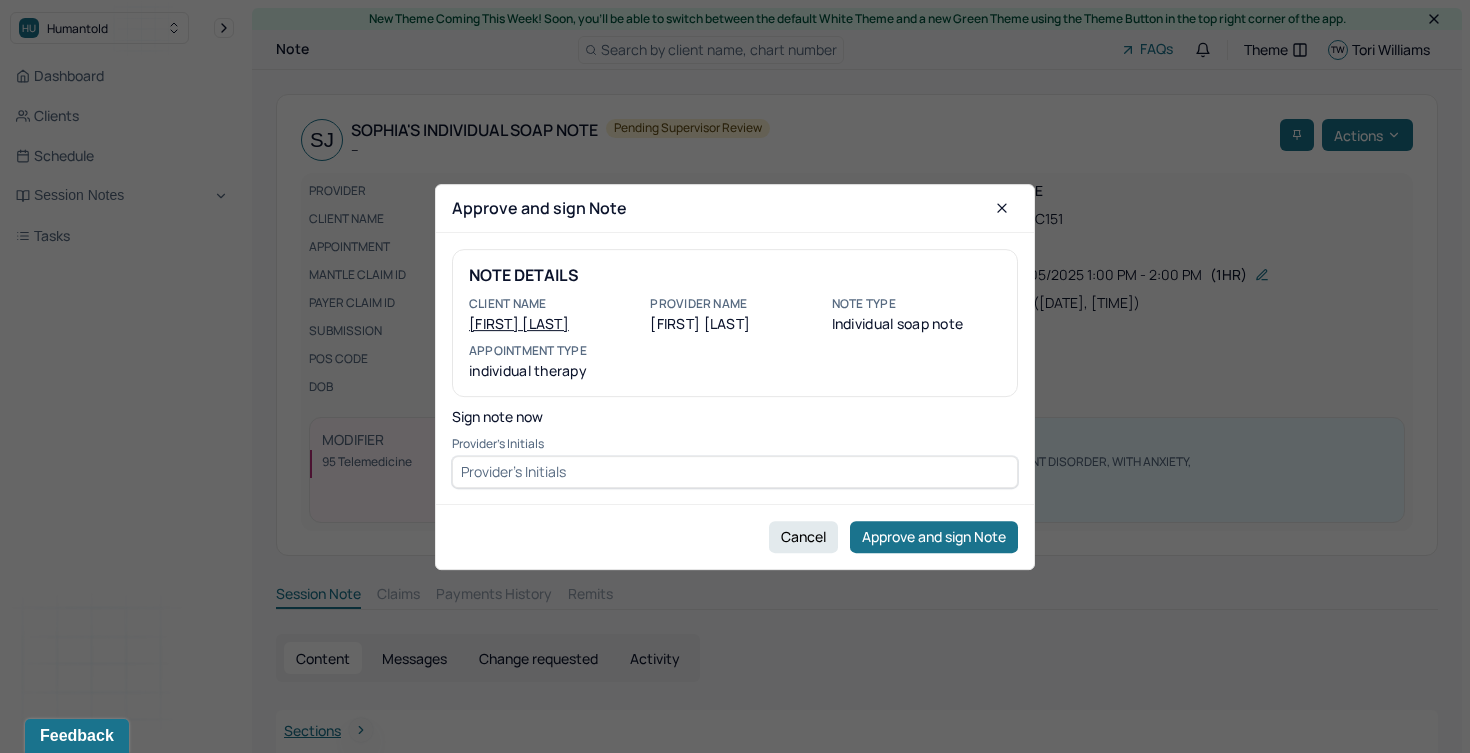 click at bounding box center (735, 471) 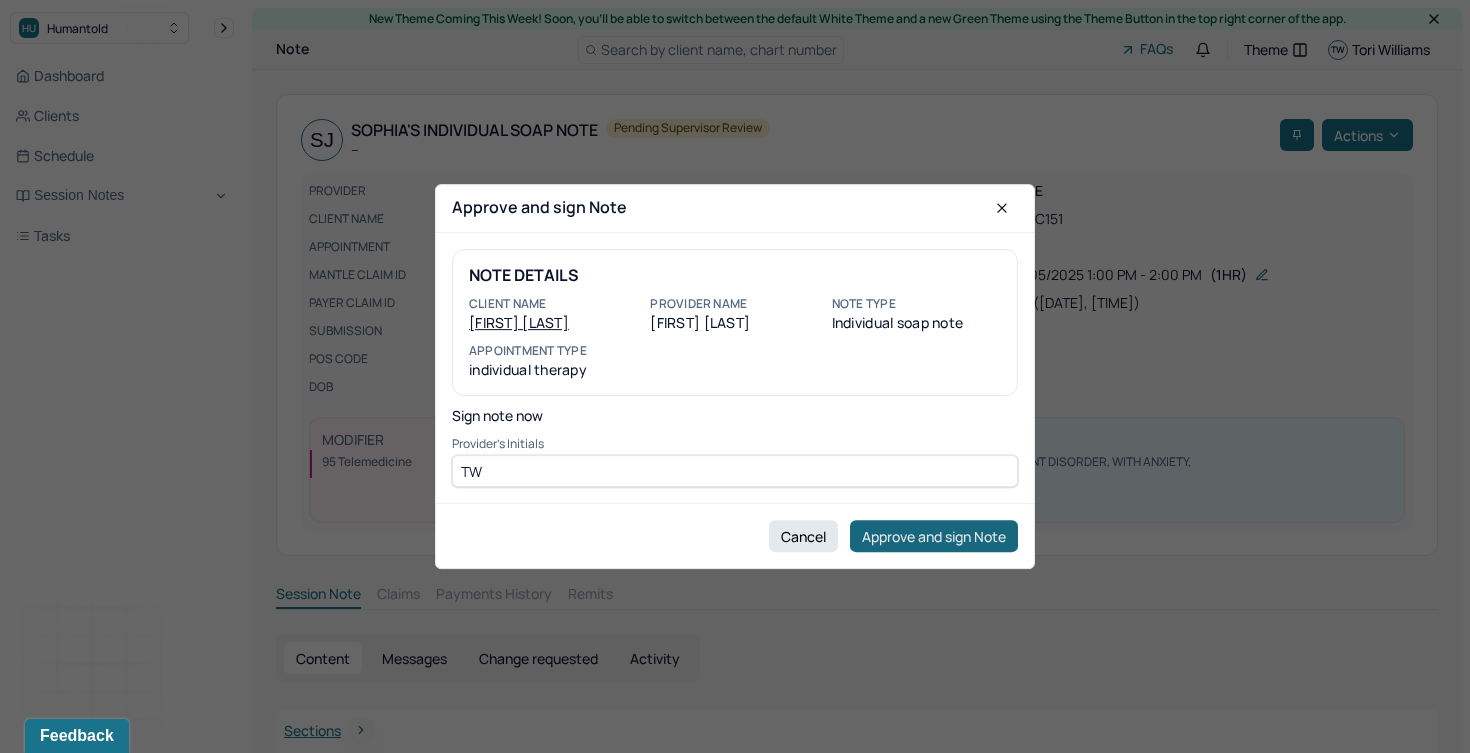 type on "TW" 